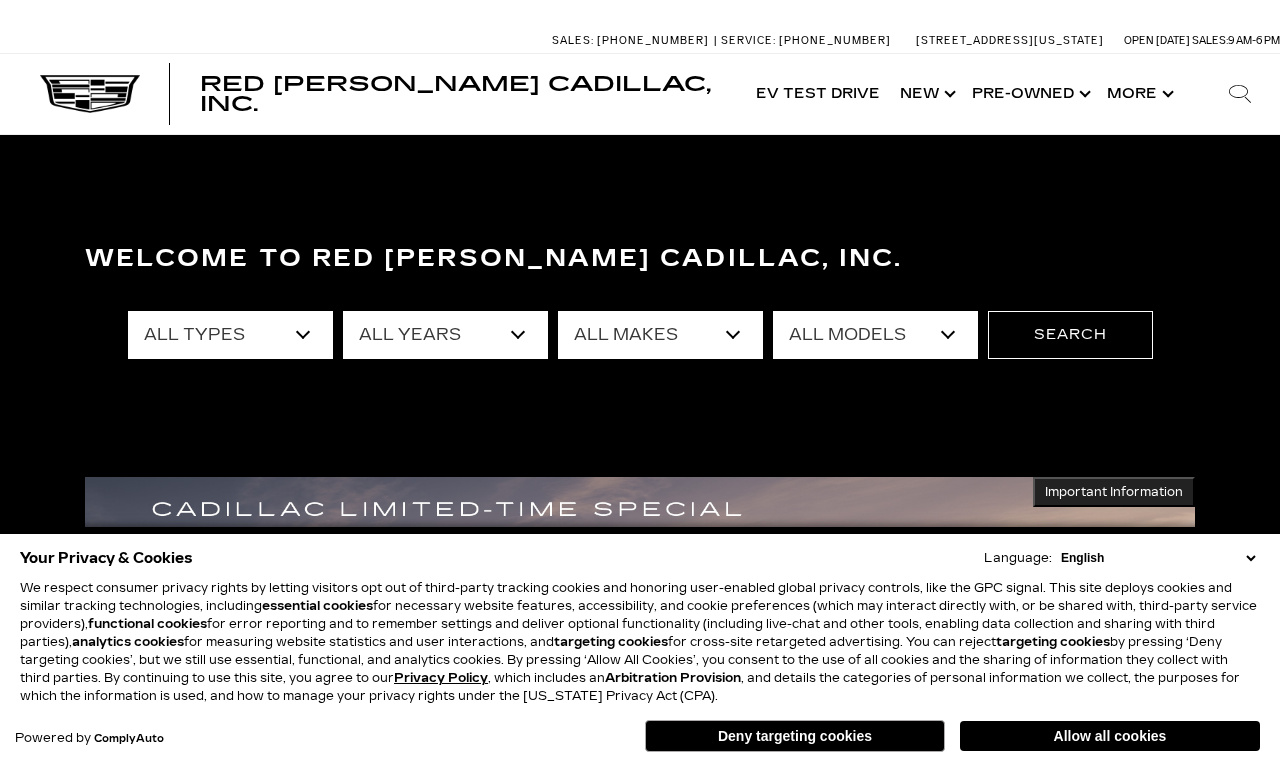 click on "Allow all cookies" at bounding box center [1110, 736] 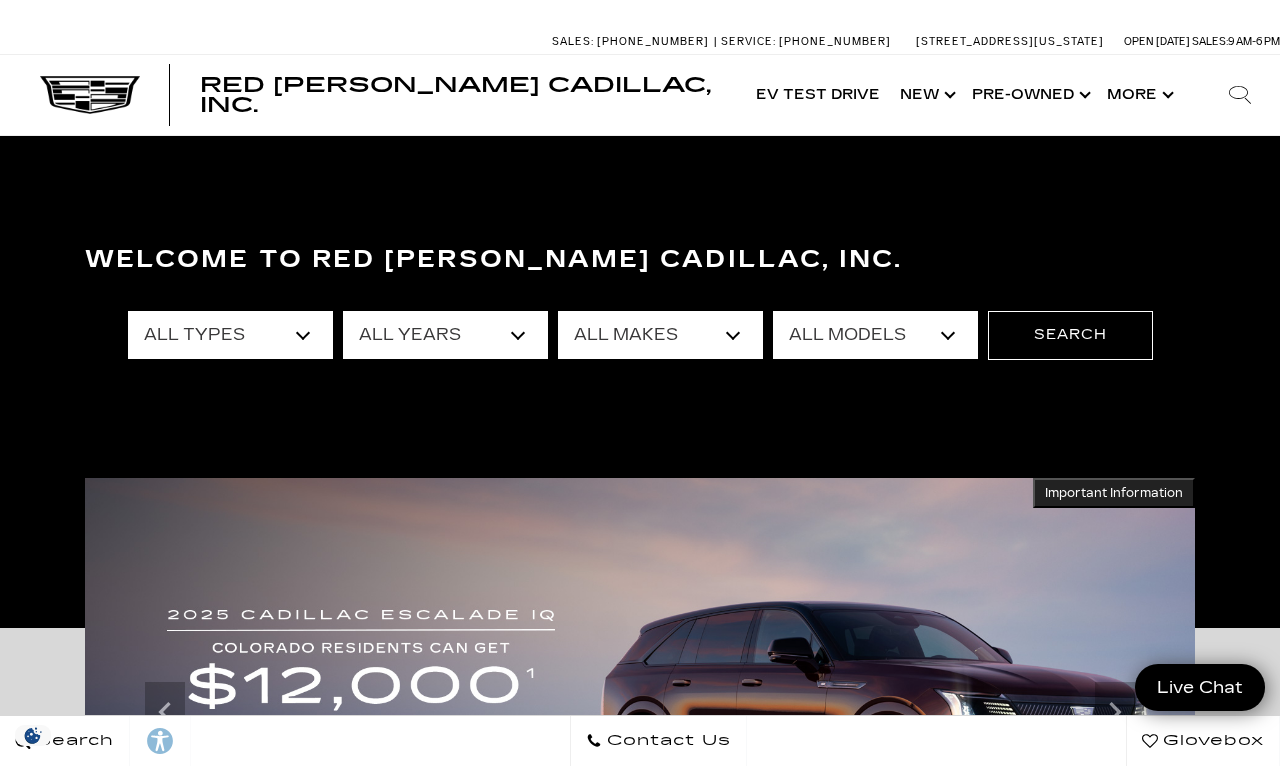 scroll, scrollTop: 10, scrollLeft: 0, axis: vertical 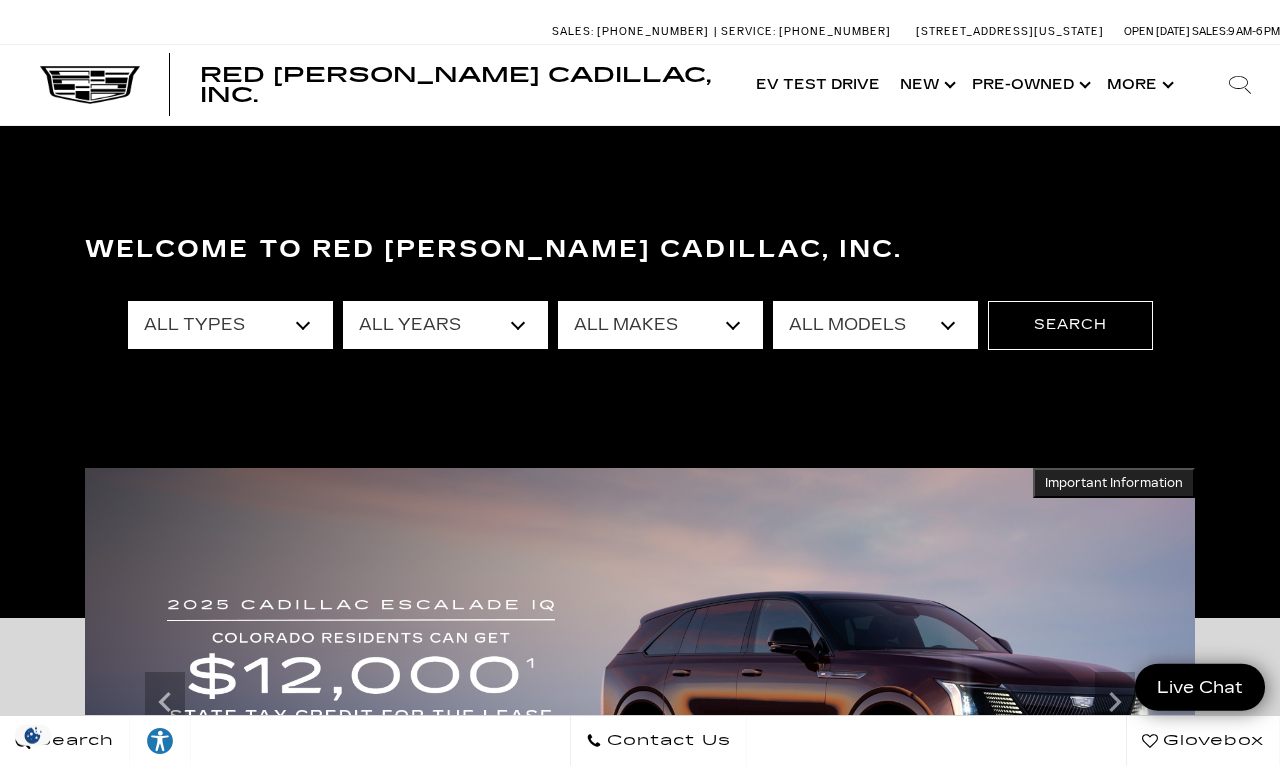 click on "All Types New Used Certified Used Demo" at bounding box center (230, 325) 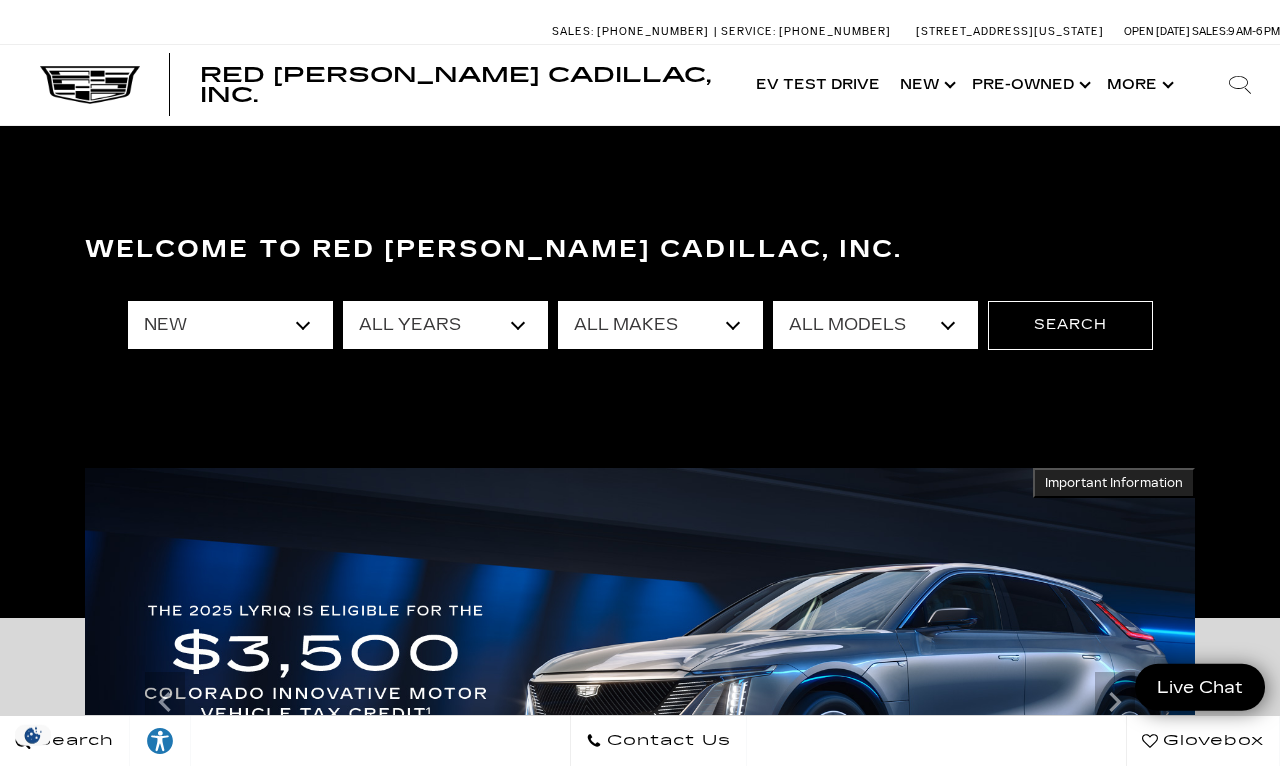 click on "All Years 2026 2025 2024" at bounding box center (445, 325) 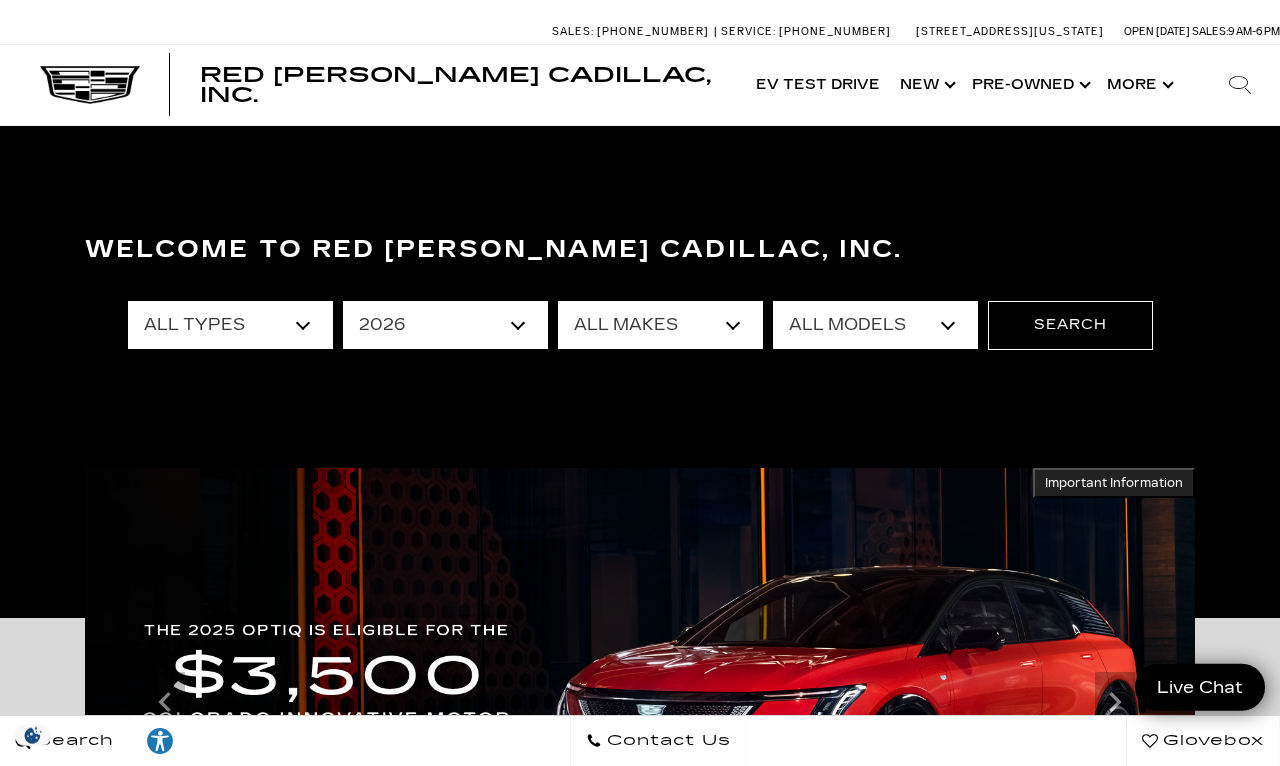 click on "All Makes Cadillac" at bounding box center (660, 325) 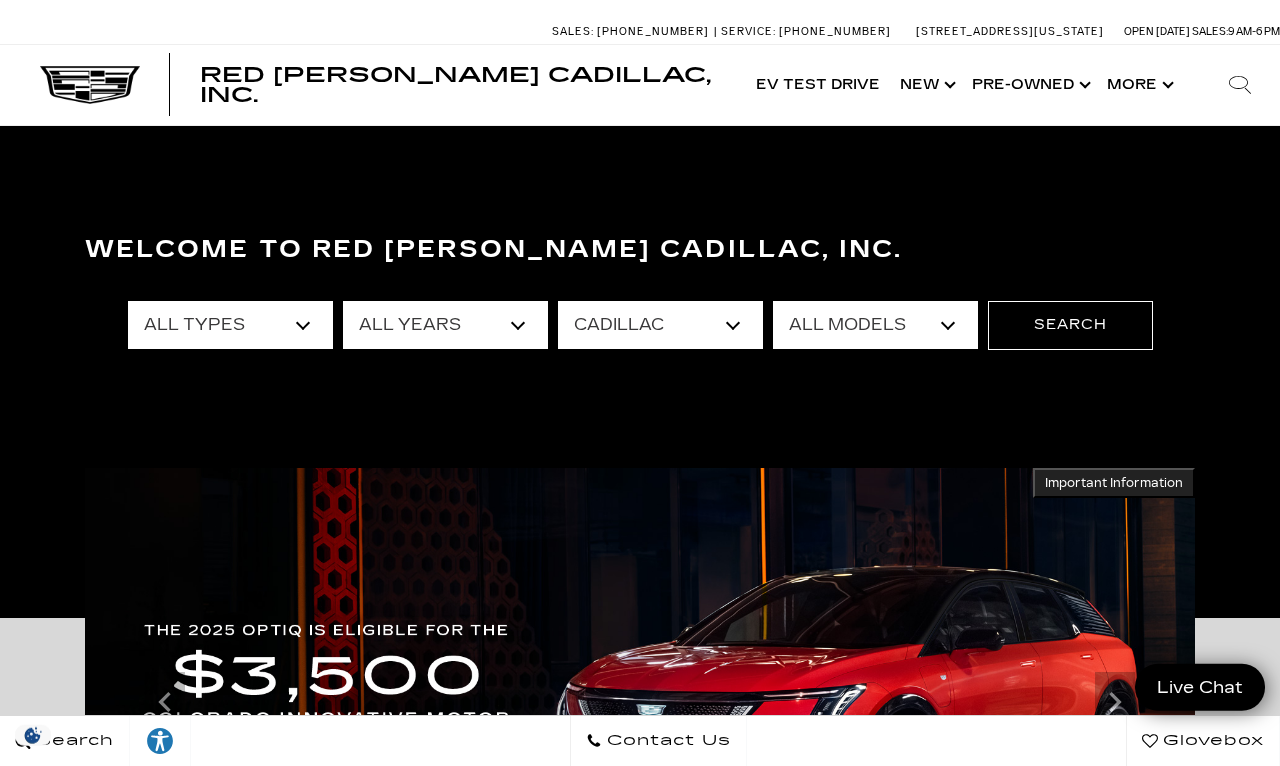 click on "All Models ESCALADE IQ ESCALADE IQL LYRIQ VISTIQ" at bounding box center (875, 325) 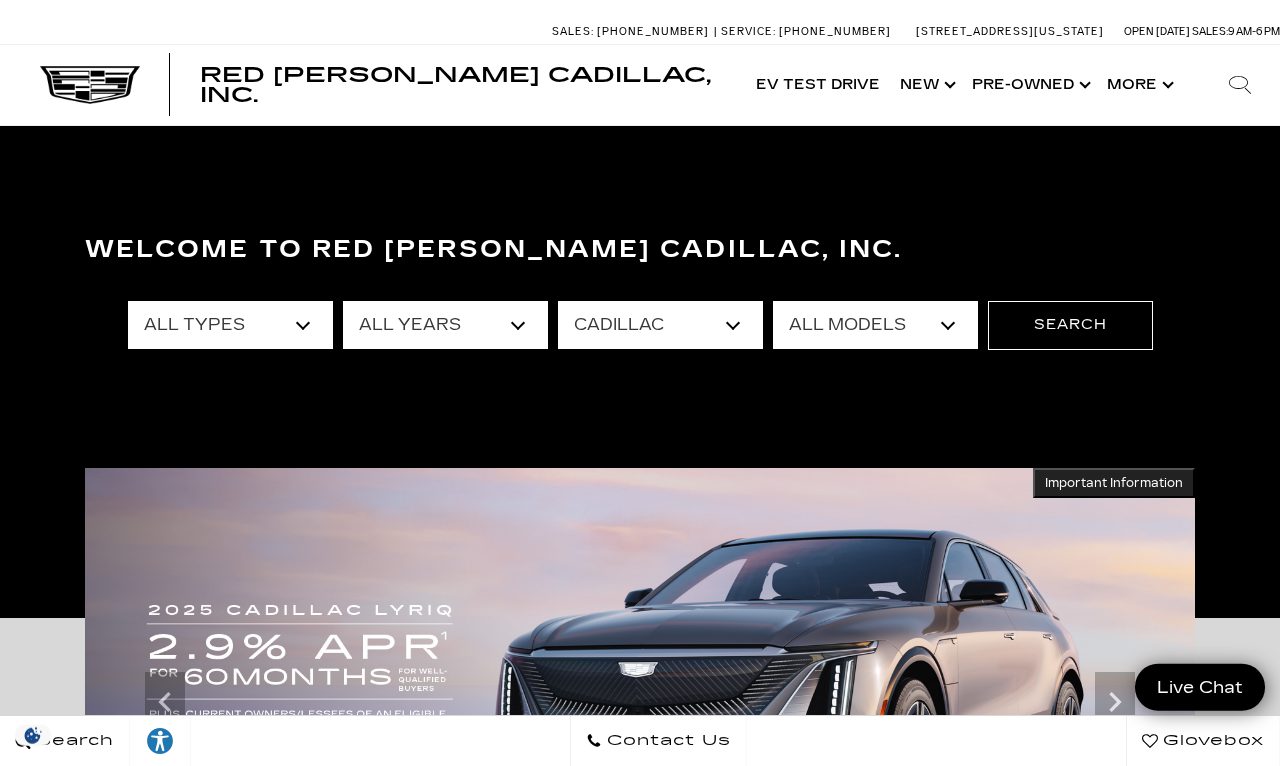 click on "Search" at bounding box center (1070, 325) 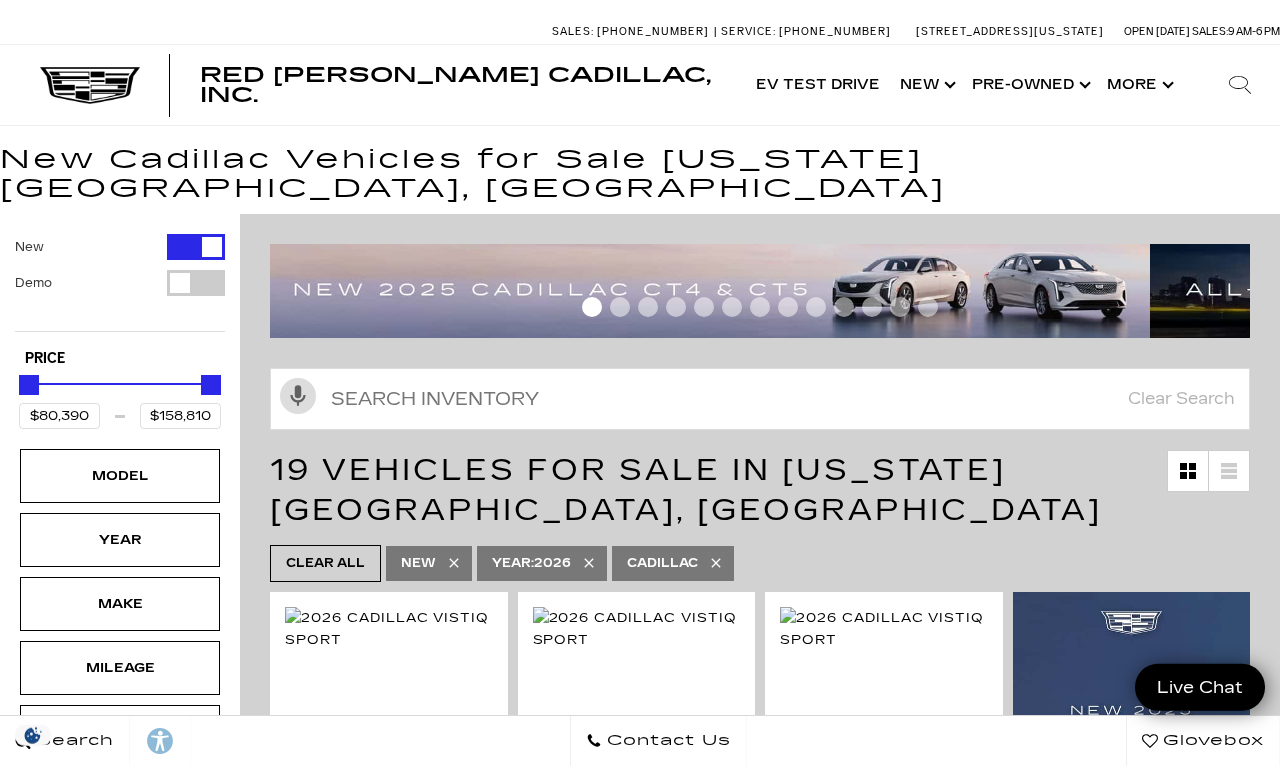 scroll, scrollTop: 0, scrollLeft: 0, axis: both 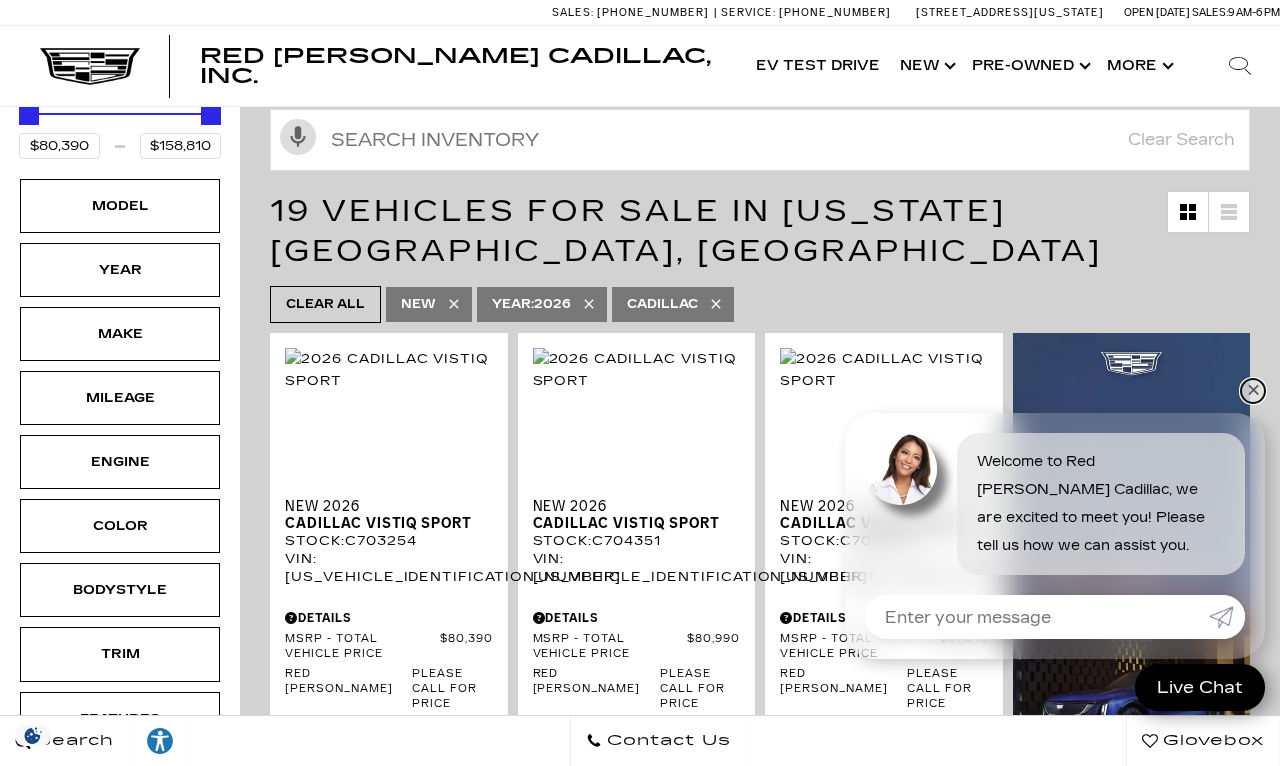 click on "✕" at bounding box center [1253, 391] 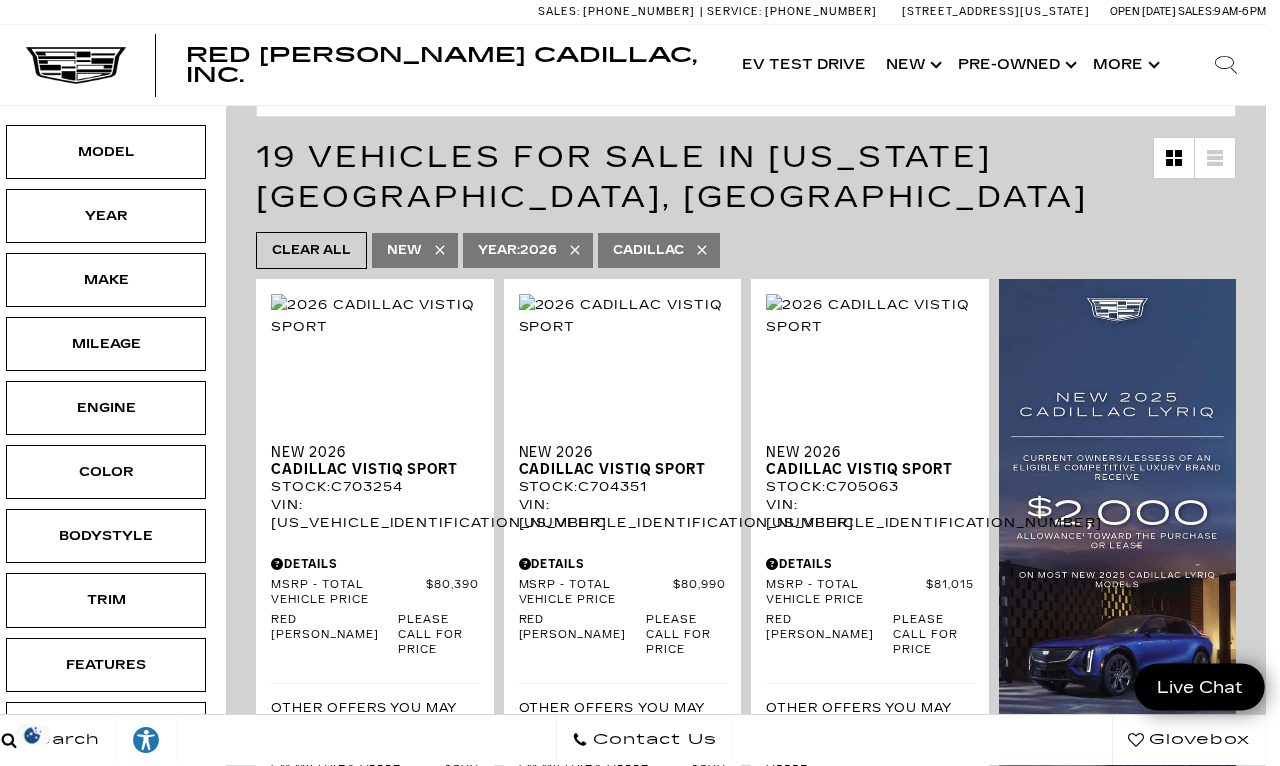 scroll, scrollTop: 333, scrollLeft: 15, axis: both 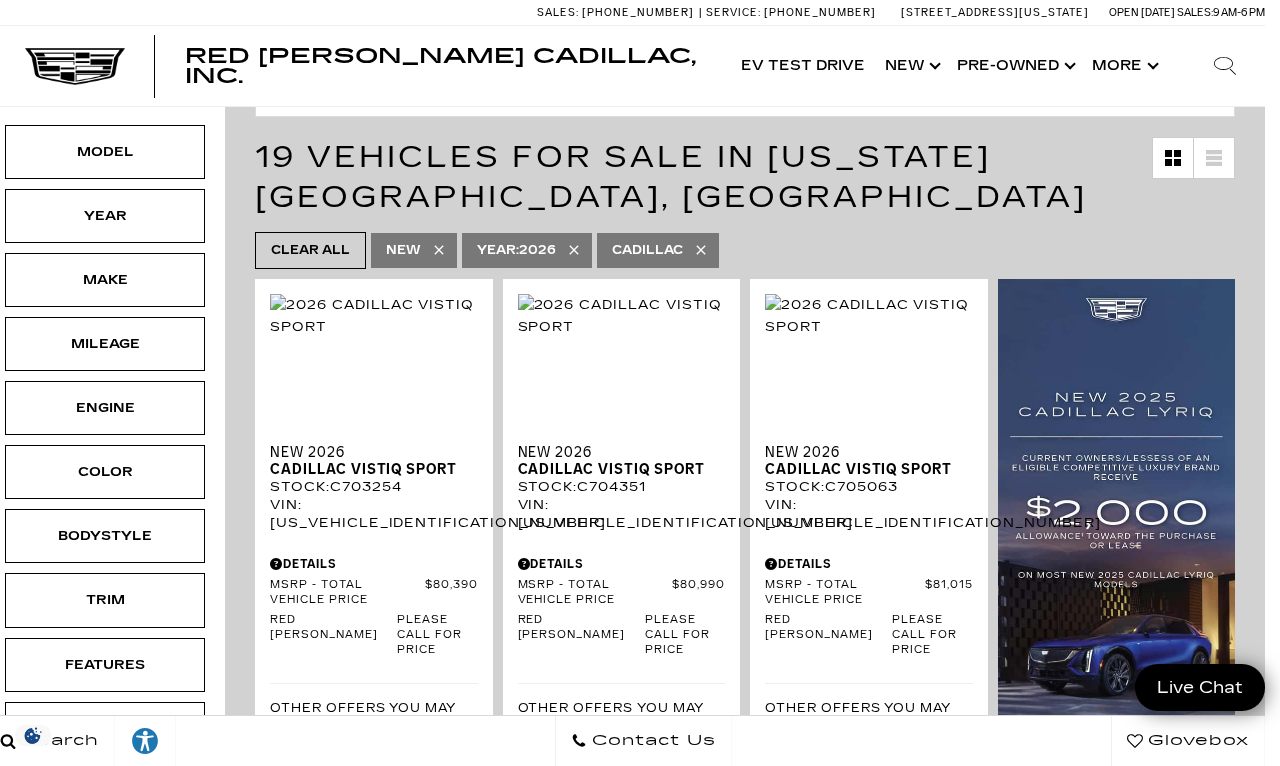 click on "Engine" at bounding box center (105, 408) 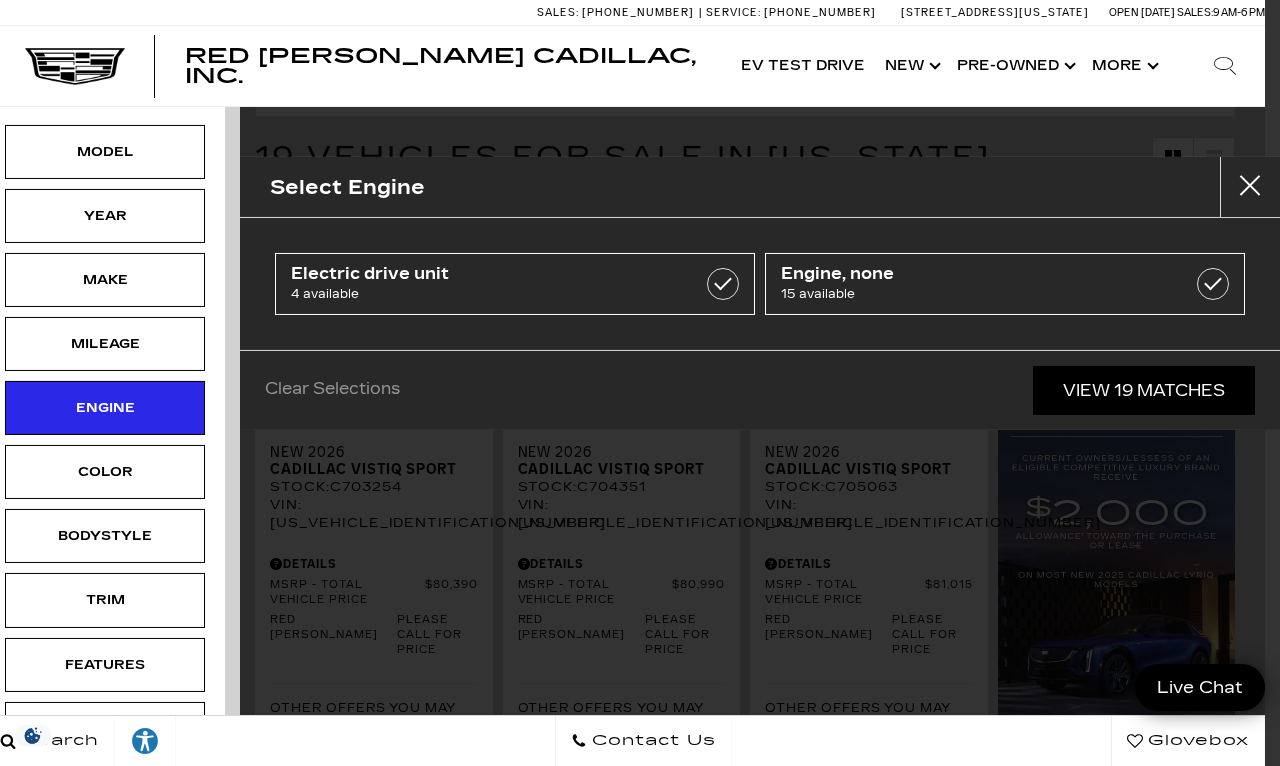 click on "Electric drive unit 4   available" at bounding box center (515, 284) 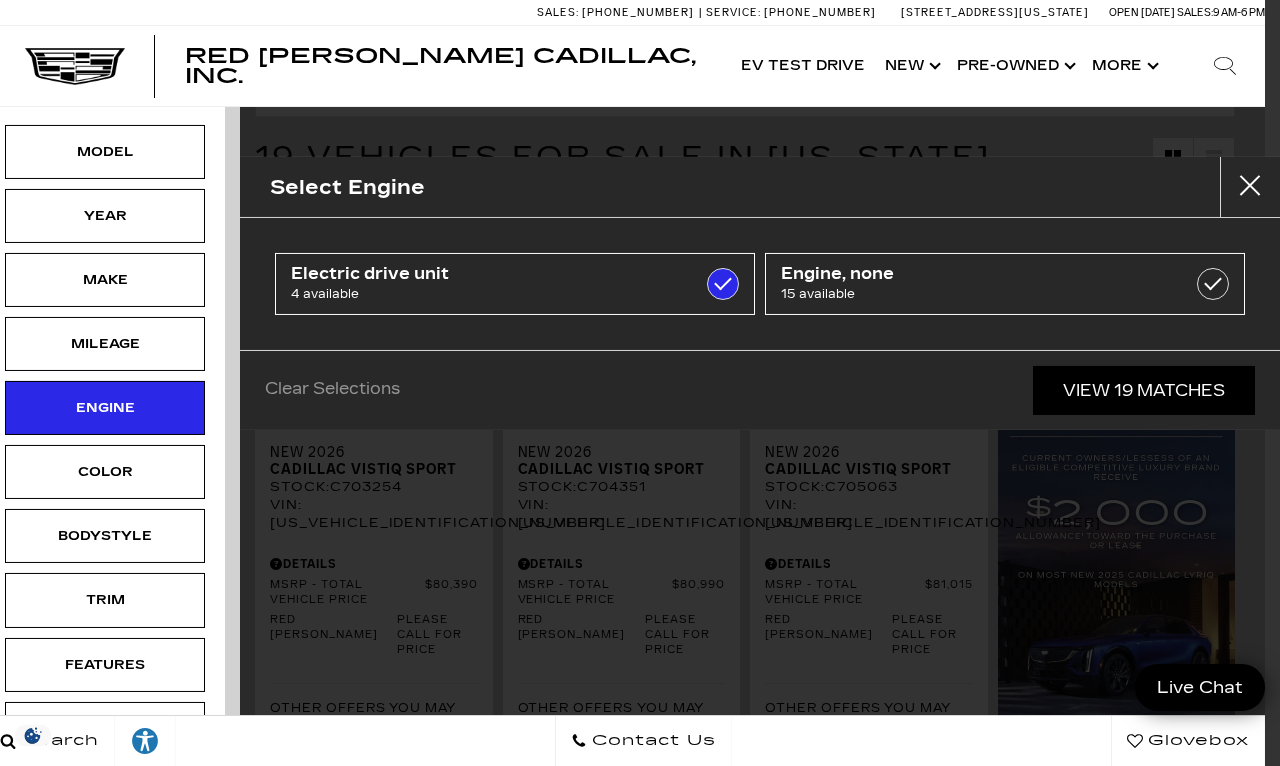 type on "$133,515" 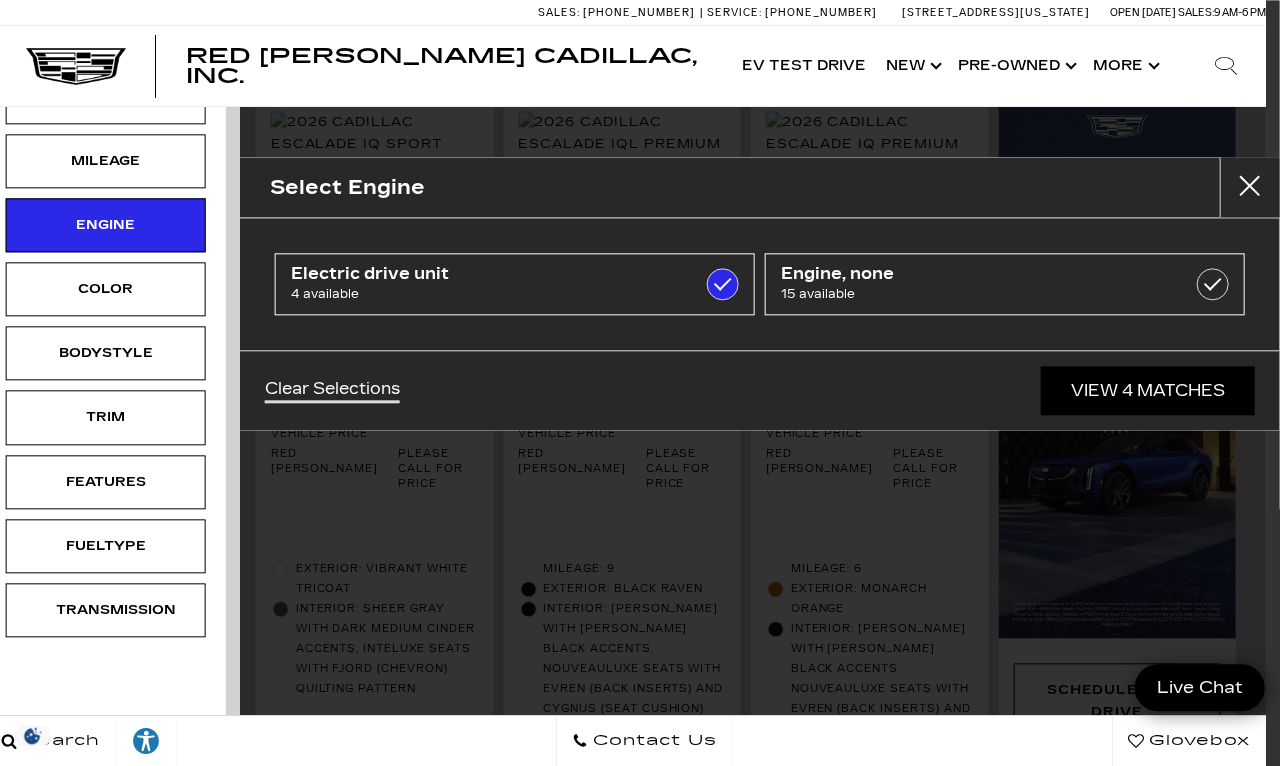 scroll, scrollTop: 541, scrollLeft: 14, axis: both 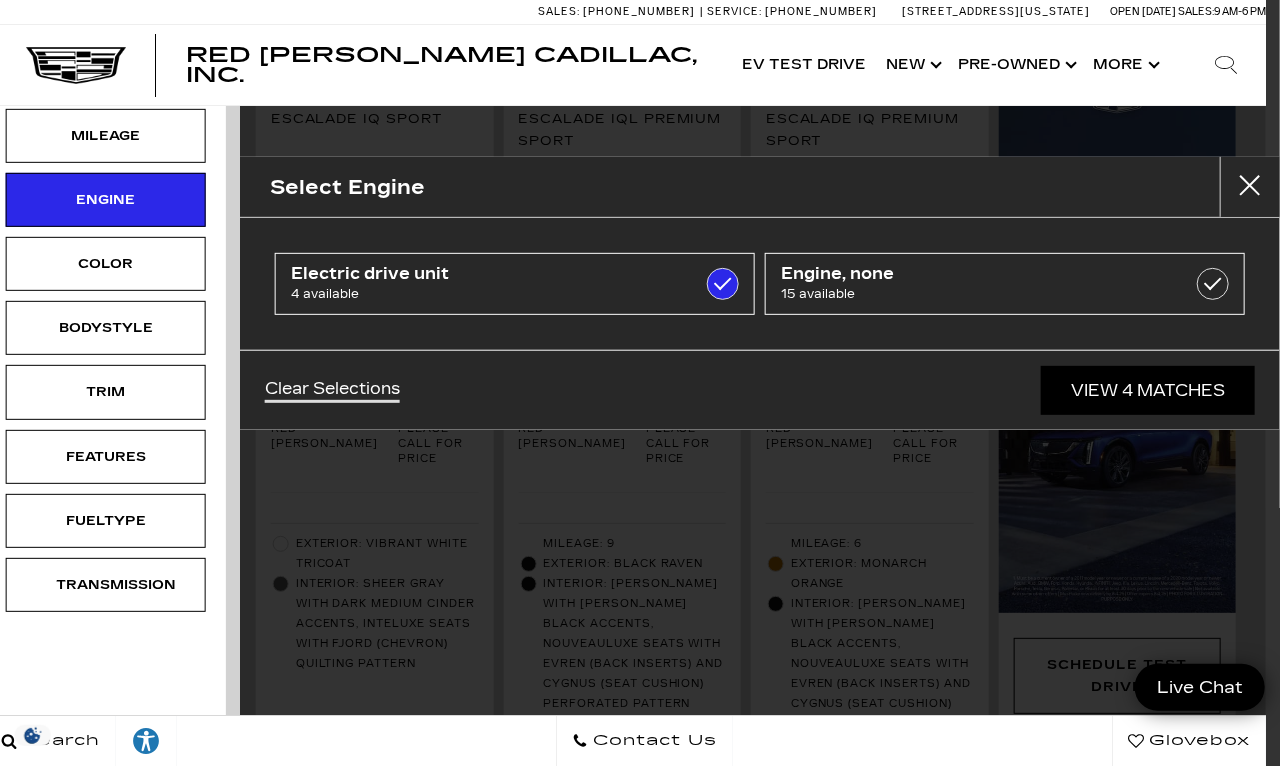 click on "View   4   Matches" at bounding box center [1148, 390] 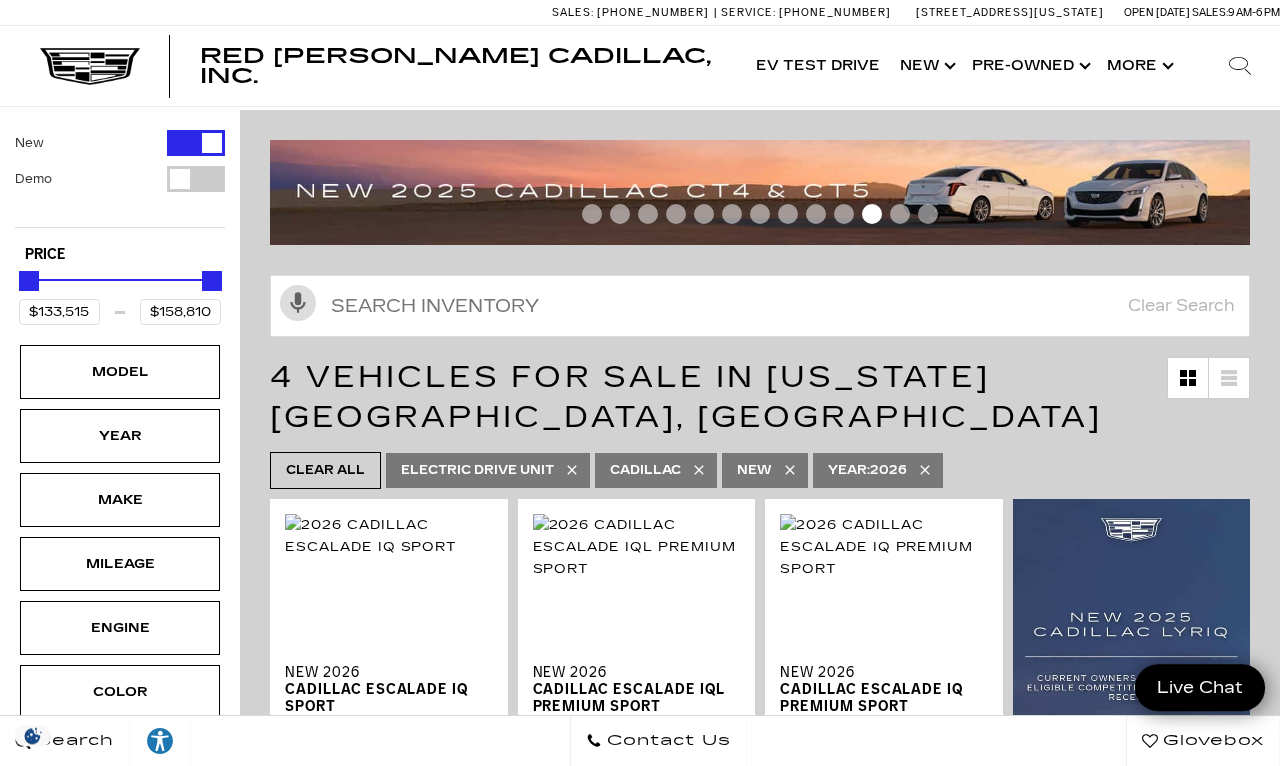 scroll, scrollTop: 0, scrollLeft: 0, axis: both 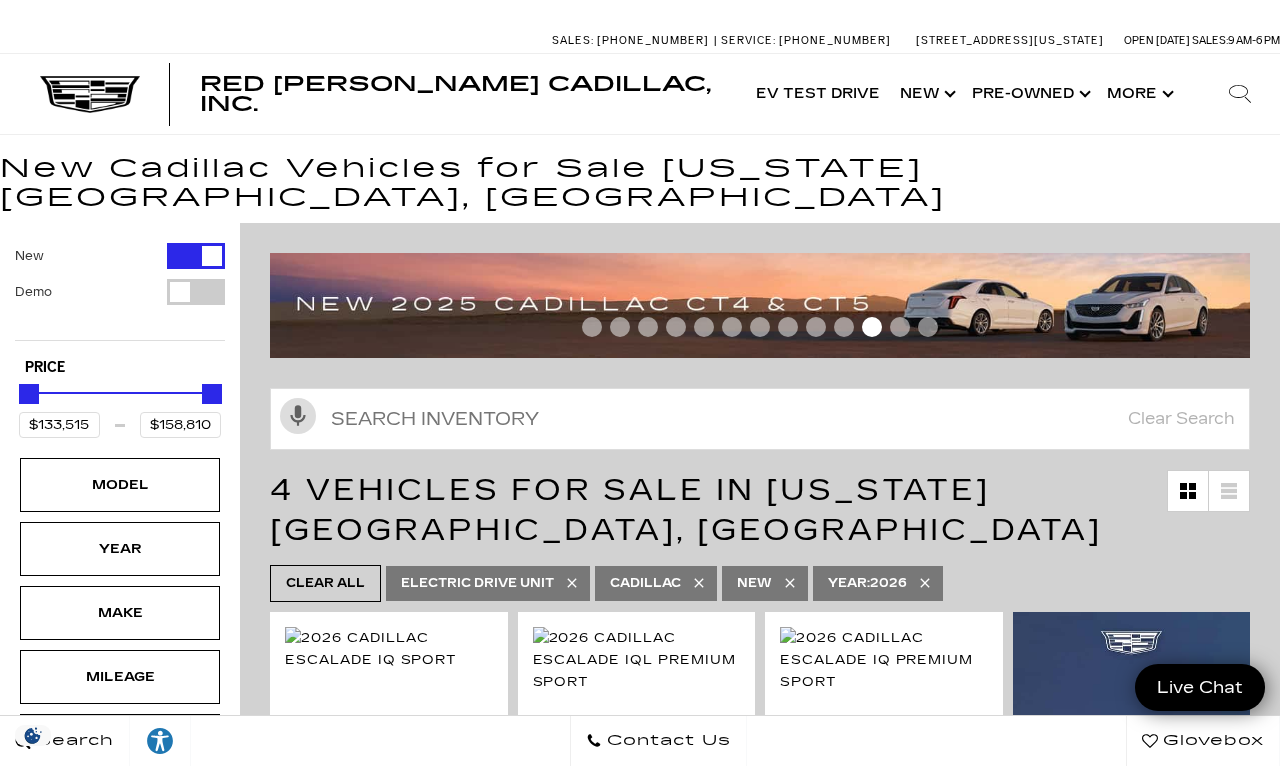click on "Red [PERSON_NAME] Cadillac, Inc." at bounding box center (455, 94) 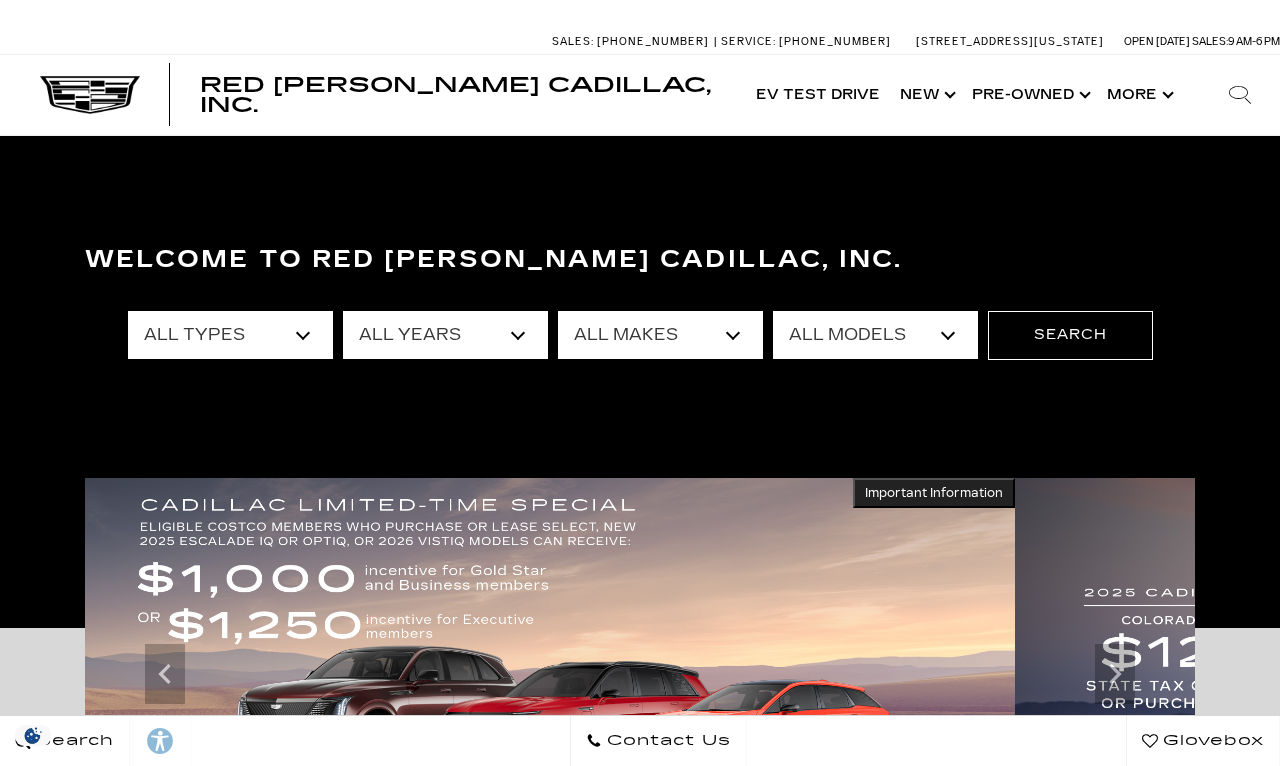 scroll, scrollTop: 9, scrollLeft: 0, axis: vertical 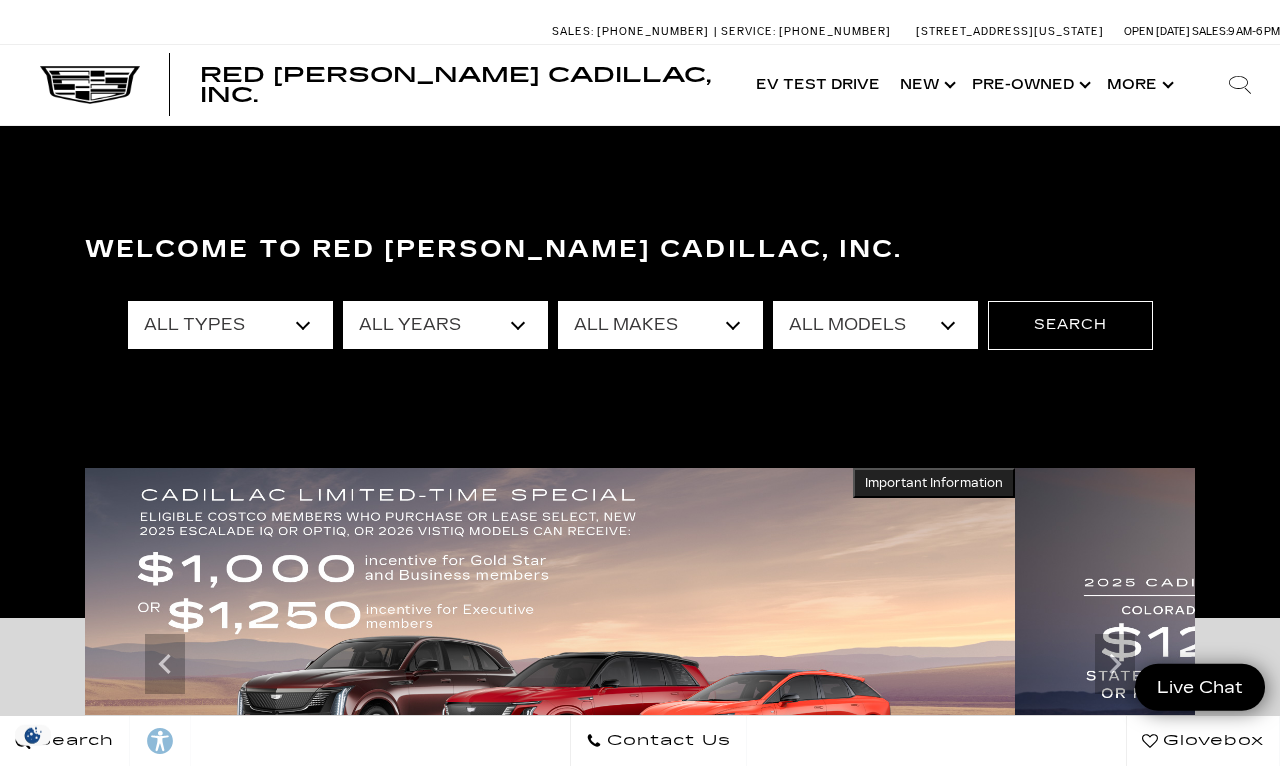 click on "All Types New Used Certified Used Demo" at bounding box center [230, 325] 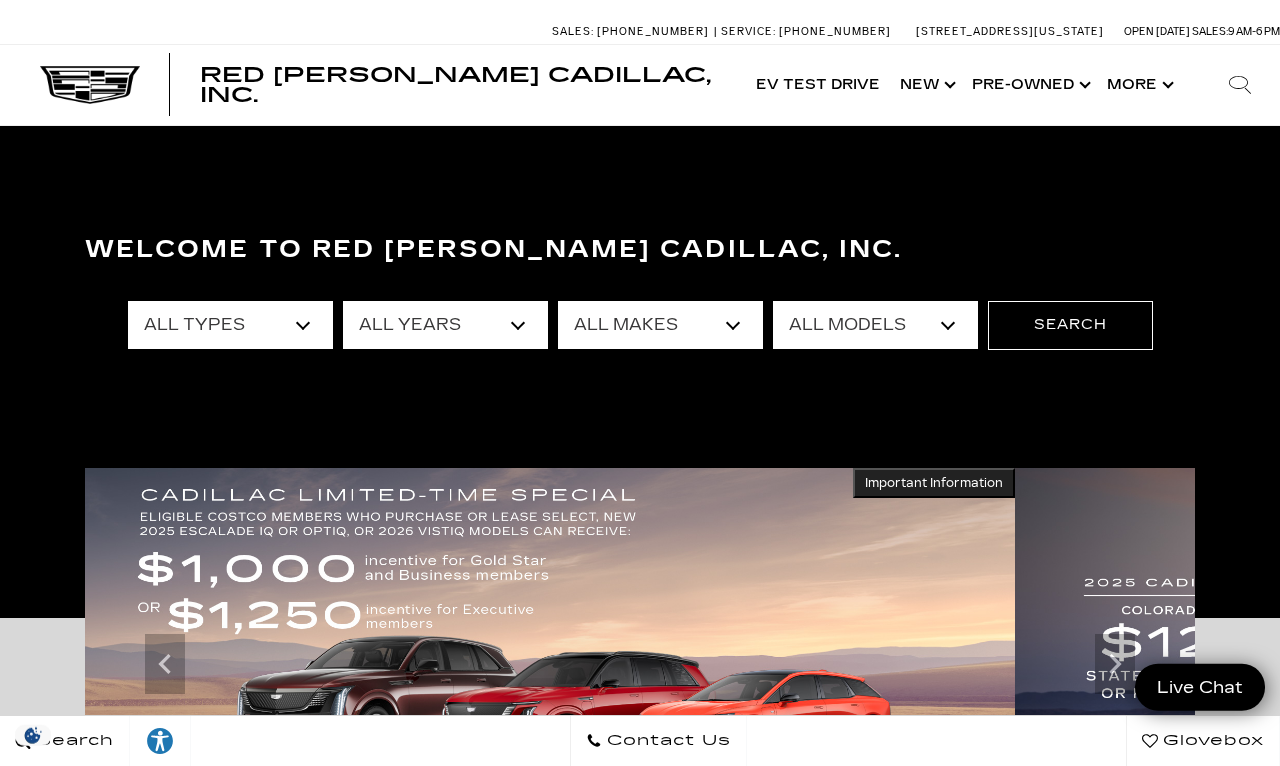 scroll, scrollTop: 0, scrollLeft: 0, axis: both 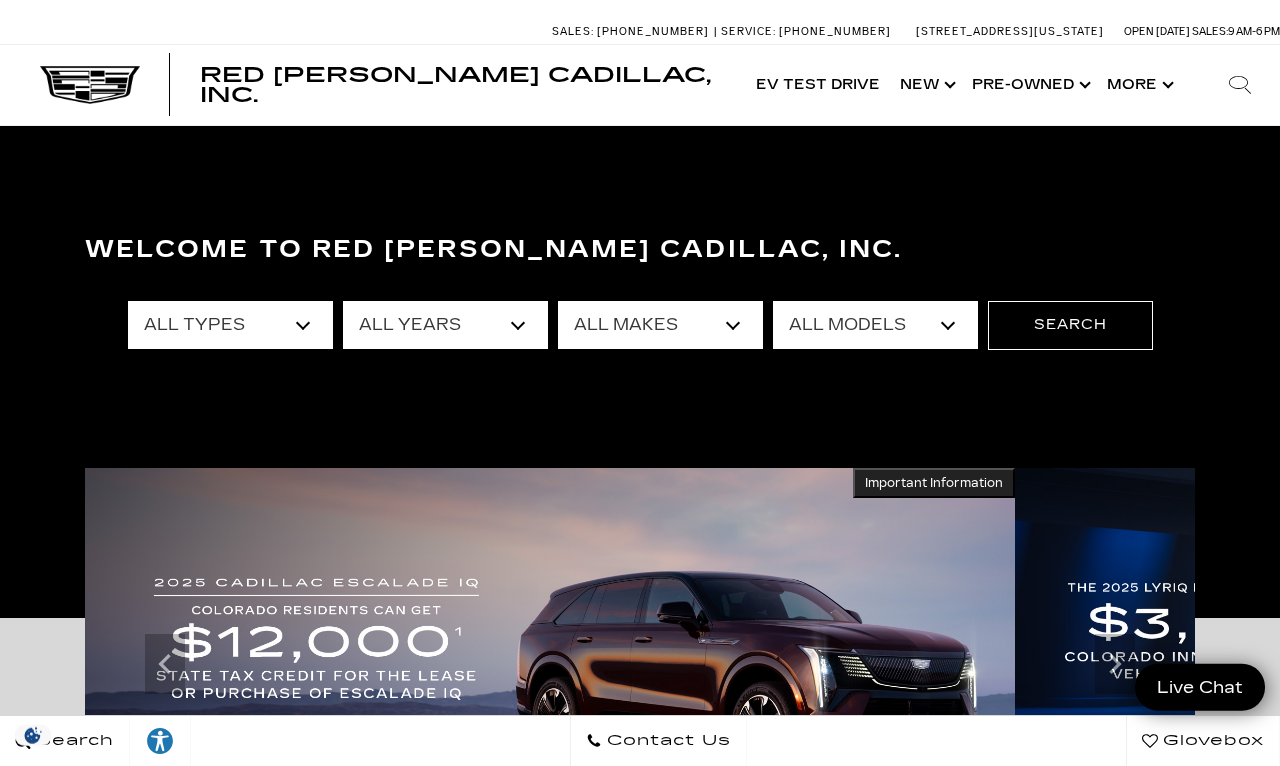 select on "New" 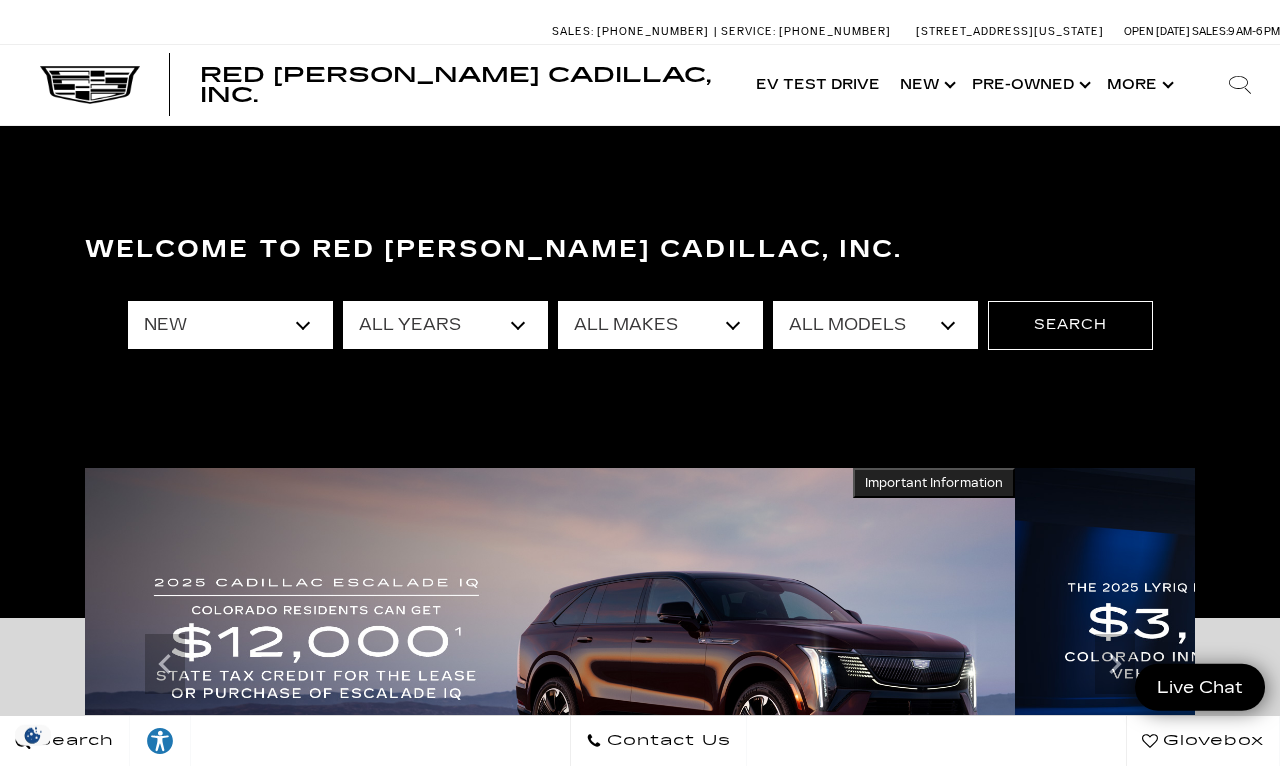 click on "All Years 2026 2025 2024" at bounding box center [445, 325] 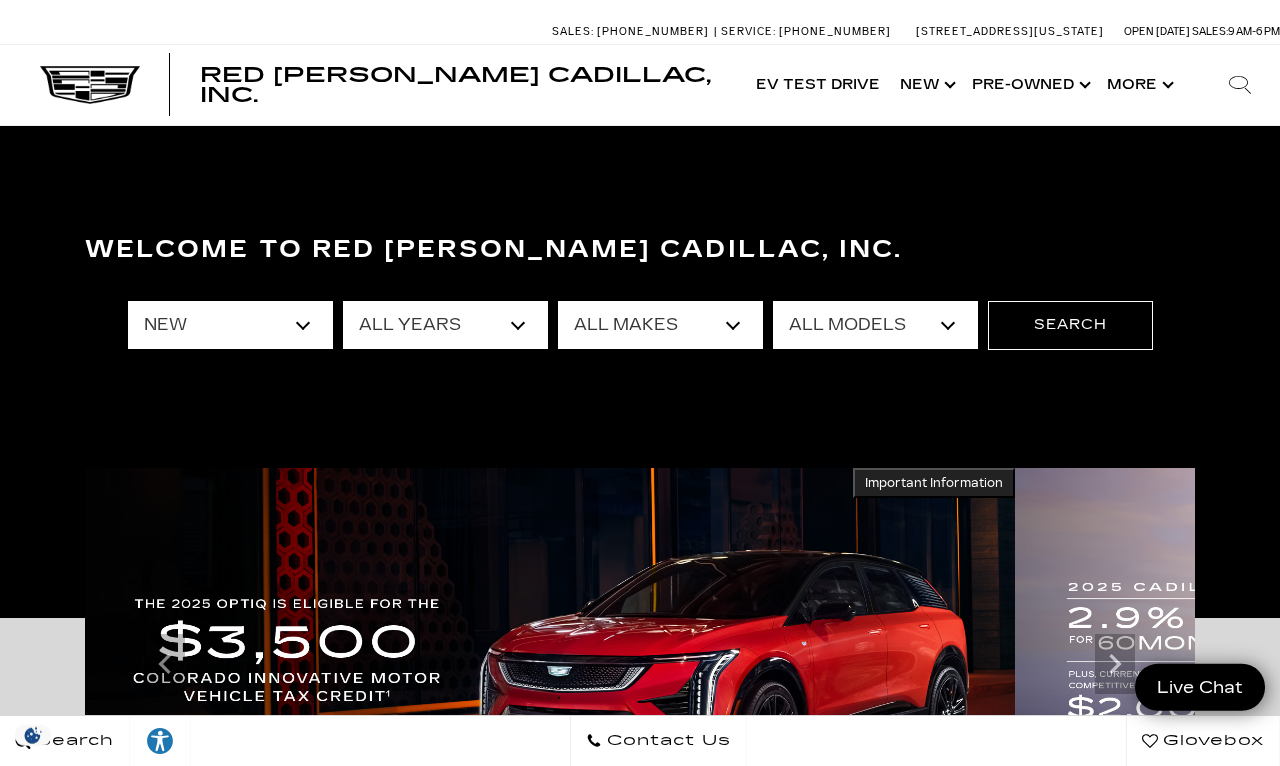 click on "All Makes Cadillac" at bounding box center (660, 325) 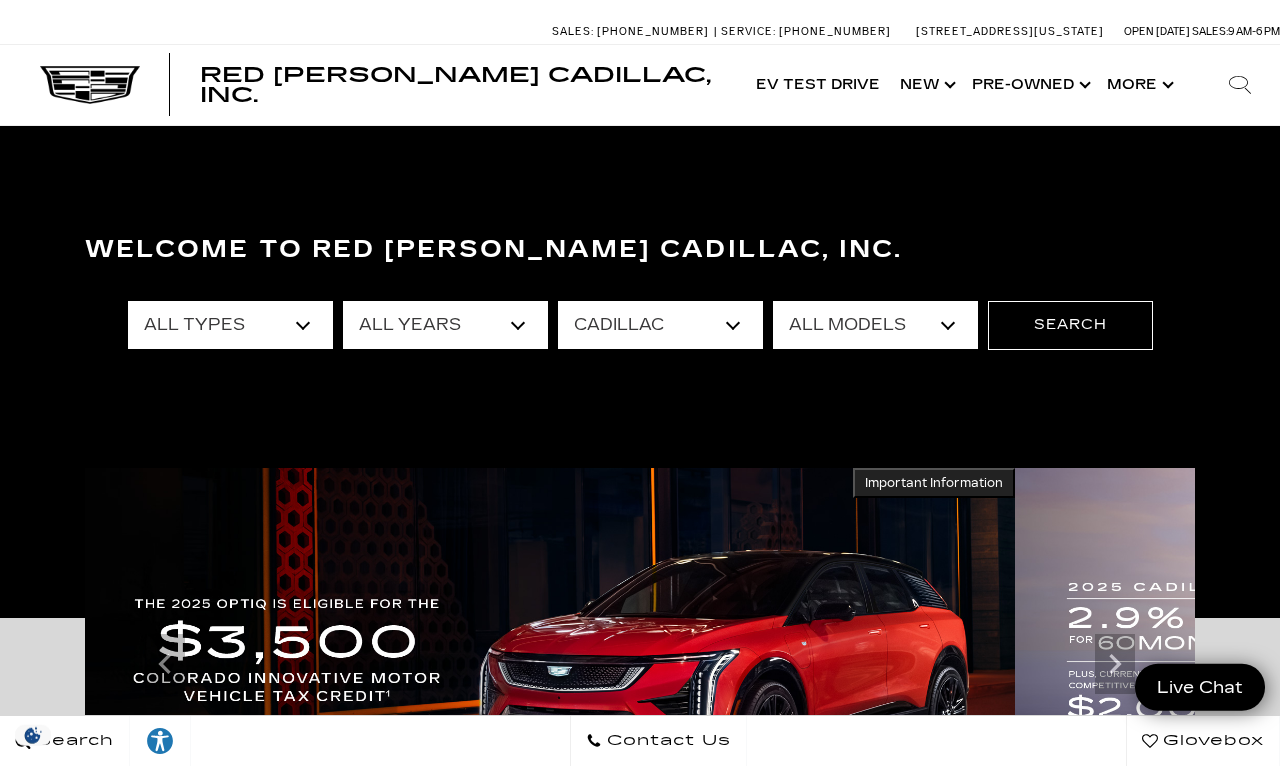 click on "All Models CT4 CT5 Escalade Escalade ESV ESCALADE IQ ESCALADE IQL LYRIQ OPTIQ VISTIQ XT4 XT5 XT6" at bounding box center [875, 325] 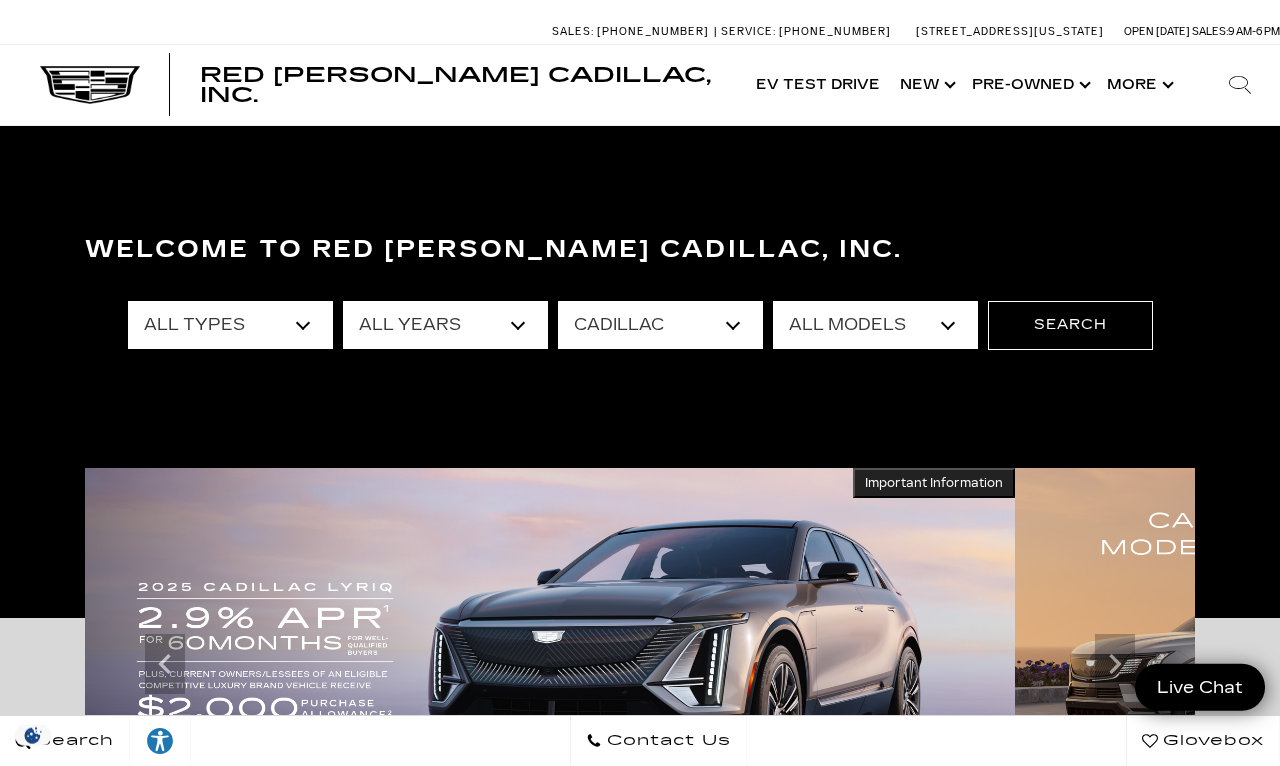 select on "XT4" 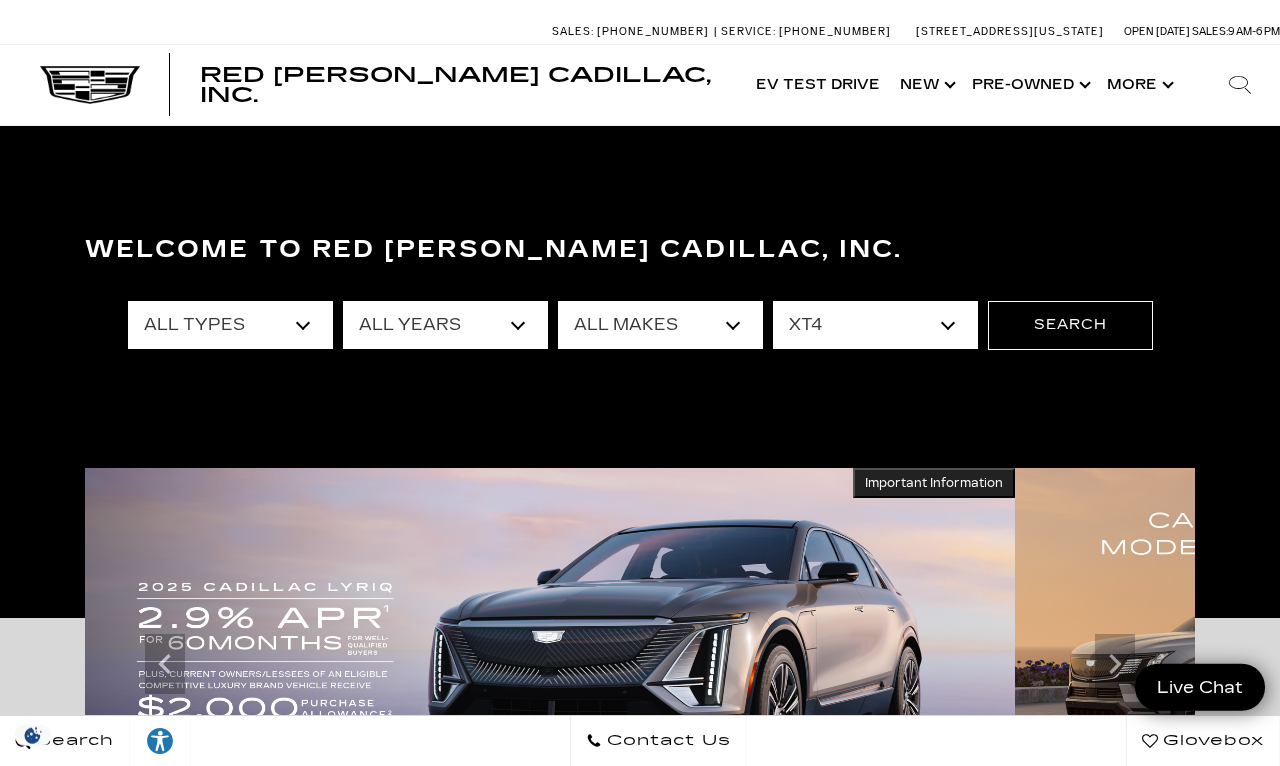 click on "Search" at bounding box center (1070, 325) 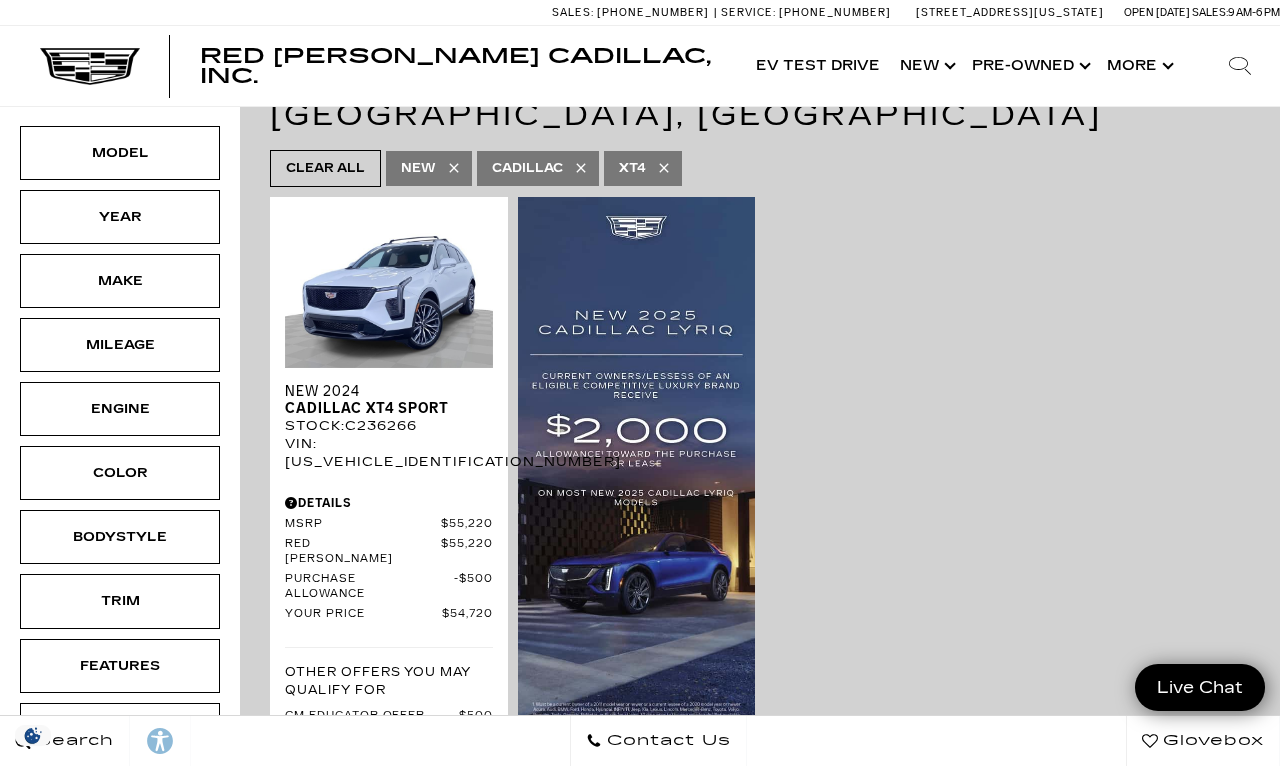 scroll, scrollTop: 404, scrollLeft: 0, axis: vertical 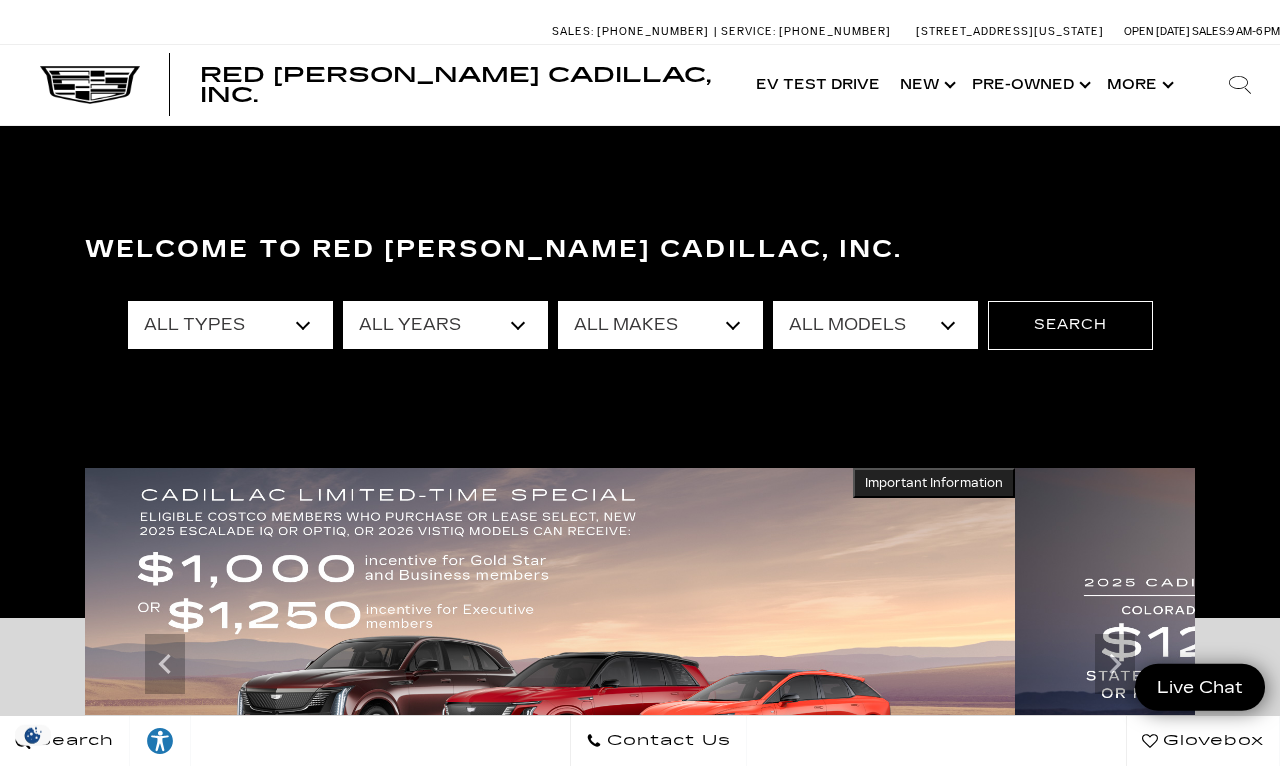 click on "All Models 1500 300 A6 Accord Sdn CT4 CT5 Escalade Escalade ESV ESCALADE IQ ESCALADE IQL Escape F-150 Grand Cherokee LYRIQ MKX OPTIQ Q5 R1S RAV4 Sierra 1500 Tahoe Tiguan VISTIQ Wrangler Unlimited XC90 XT4 XT5 XT6 Yukon" at bounding box center (875, 325) 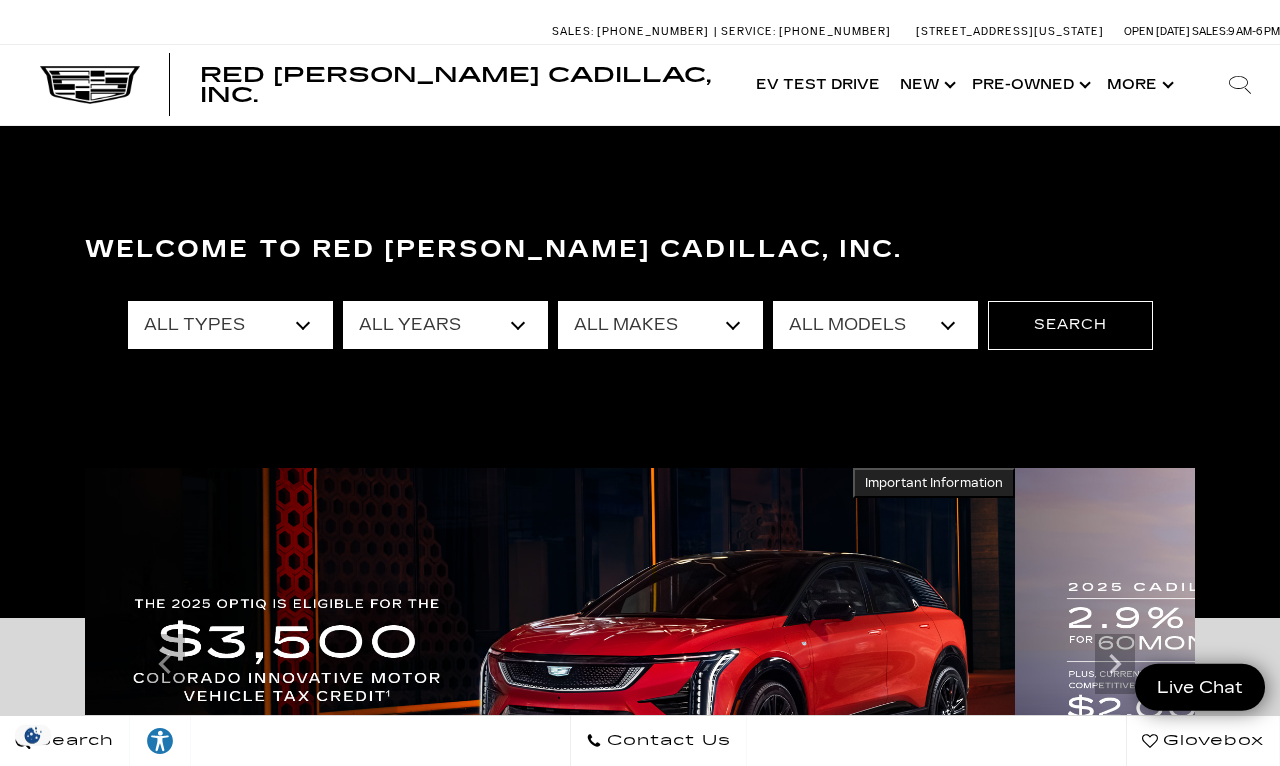 click on "All Types New Used Certified Used Demo" at bounding box center [230, 325] 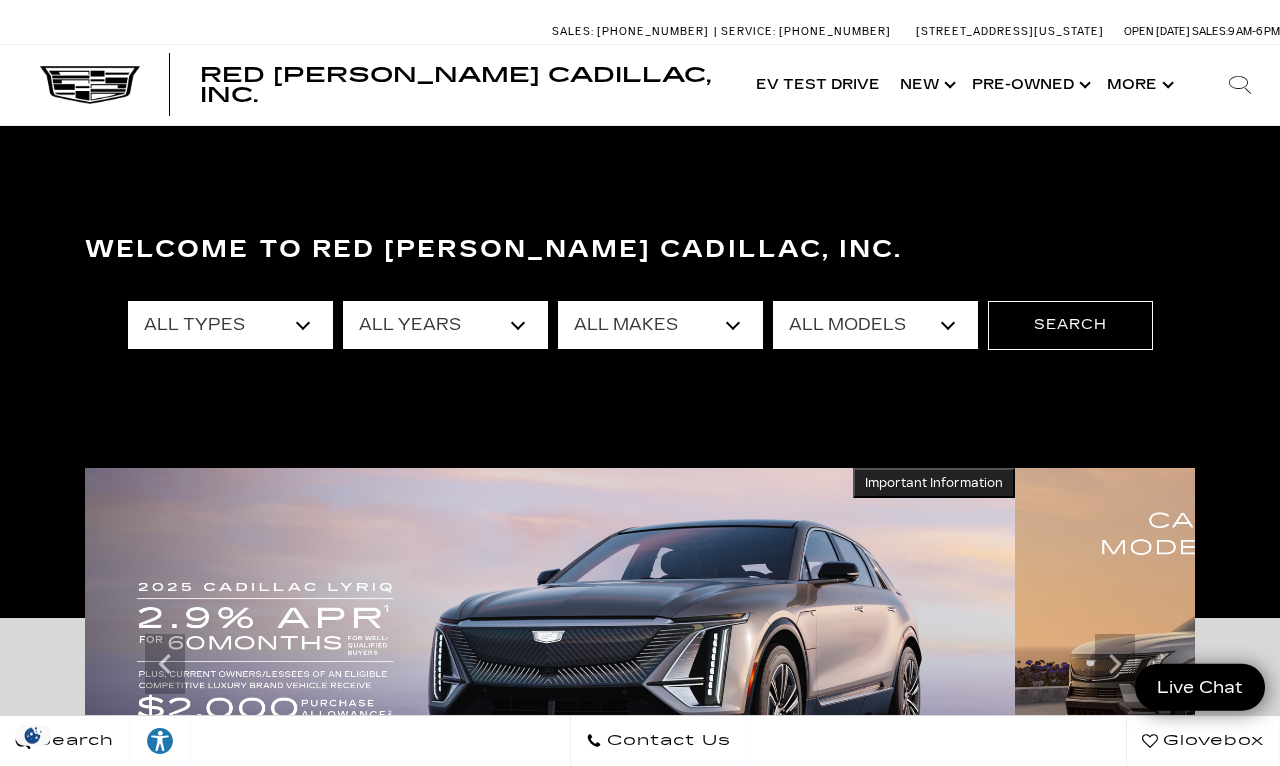 select on "New" 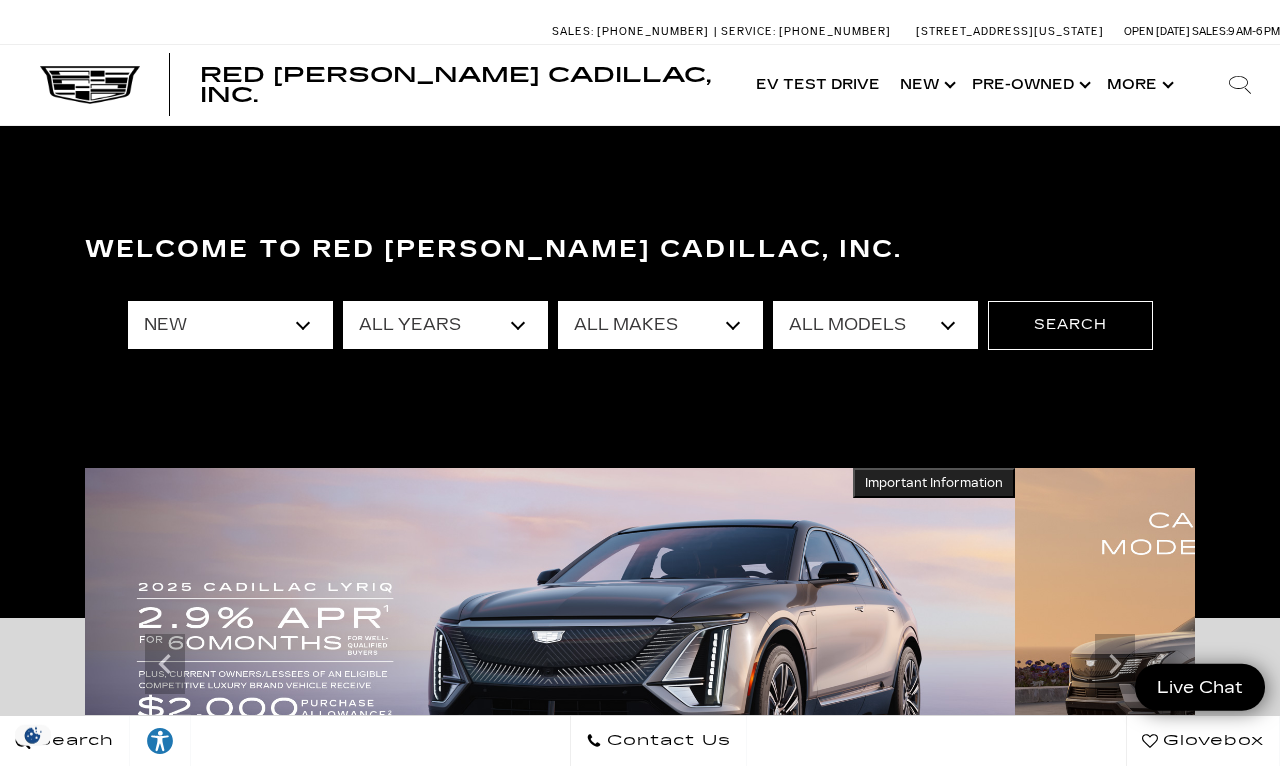 click on "All Years 2026 2025 2024" at bounding box center [445, 325] 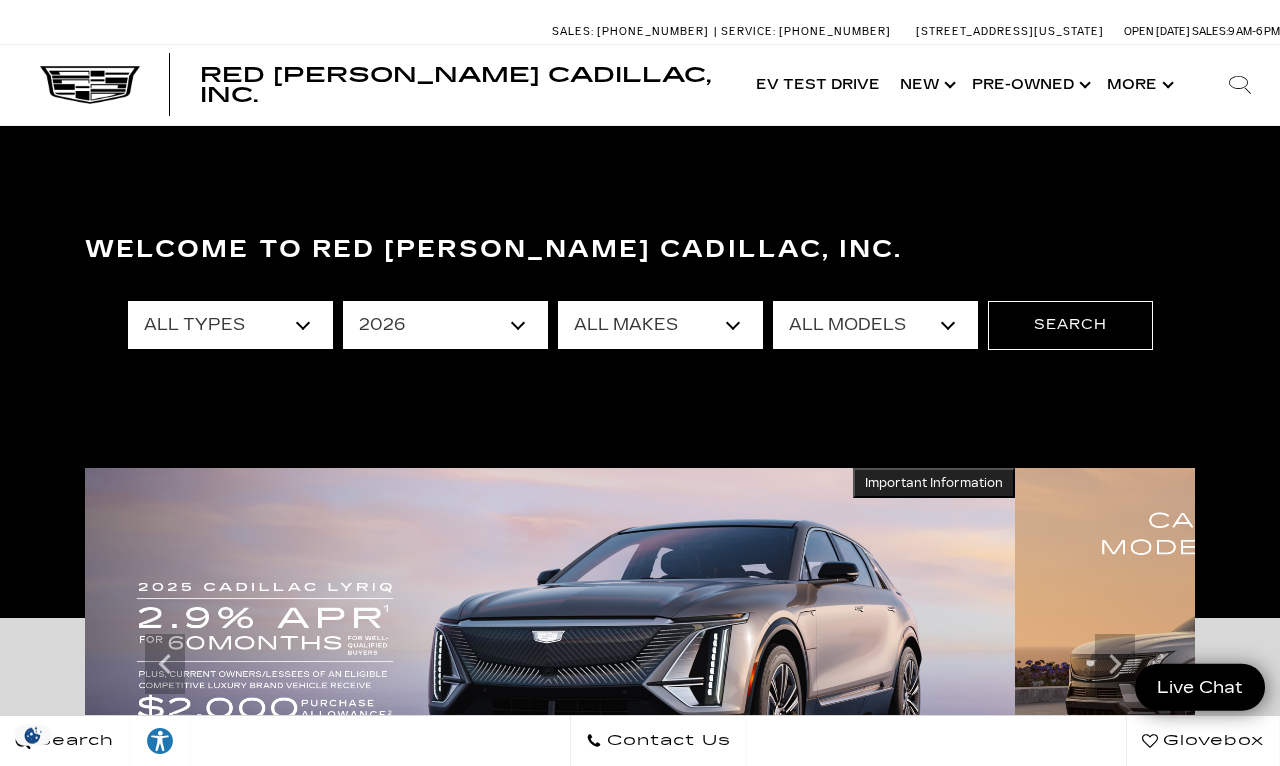 click on "All Makes Cadillac" at bounding box center (660, 325) 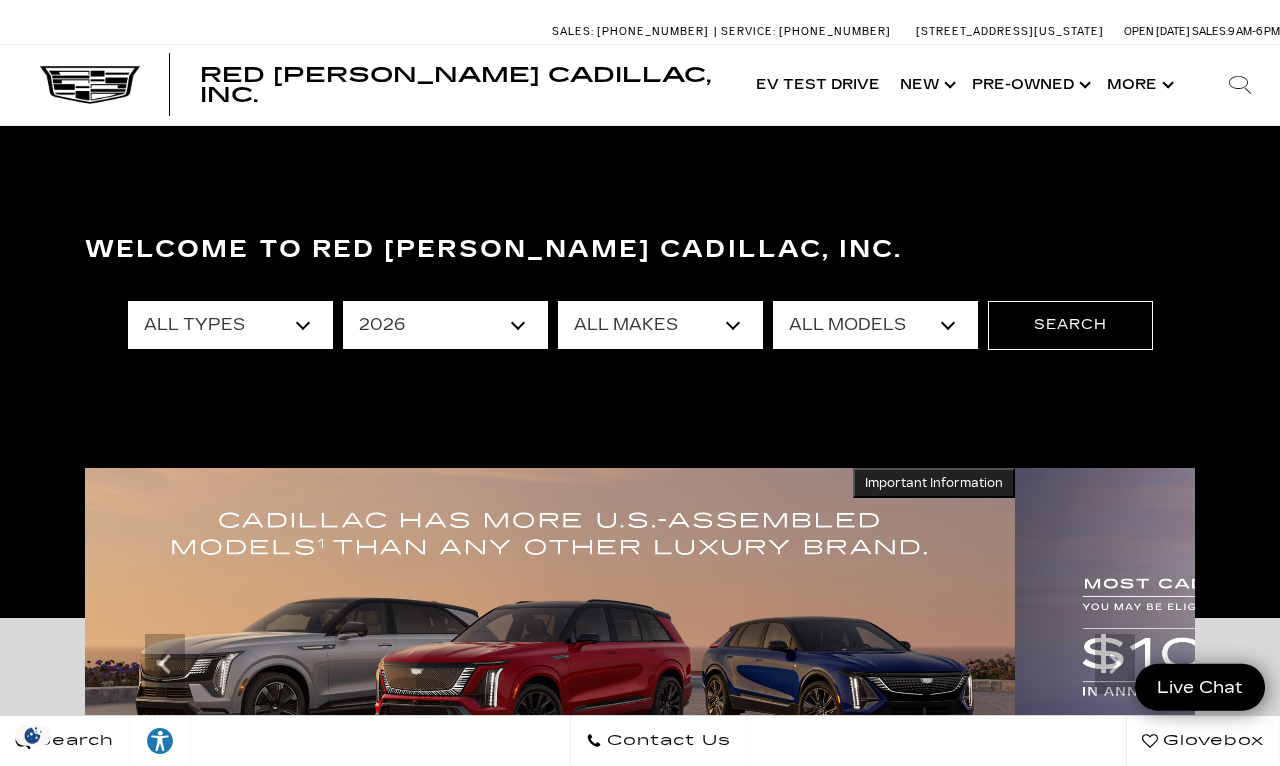 select on "Cadillac" 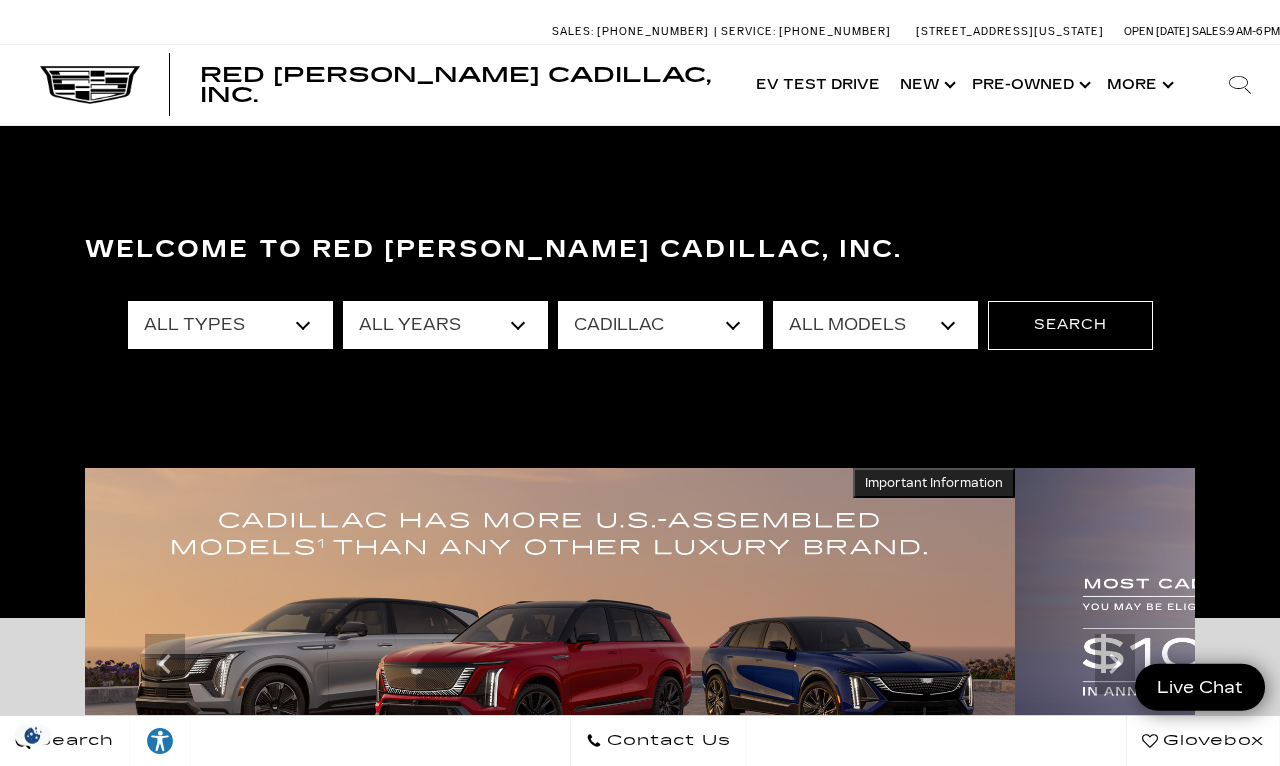 click on "All Models ESCALADE IQ ESCALADE IQL LYRIQ VISTIQ" at bounding box center (875, 325) 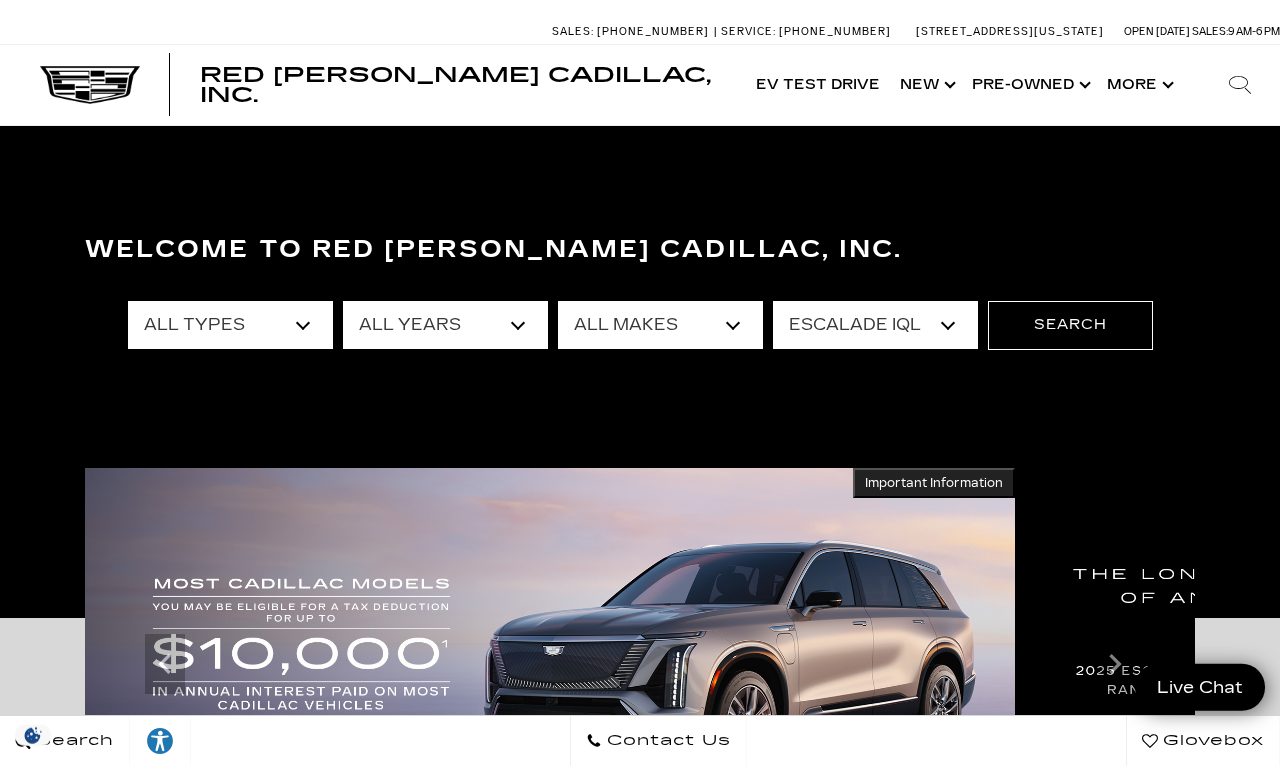 click on "All Models ESCALADE IQ ESCALADE IQL LYRIQ VISTIQ" at bounding box center [875, 325] 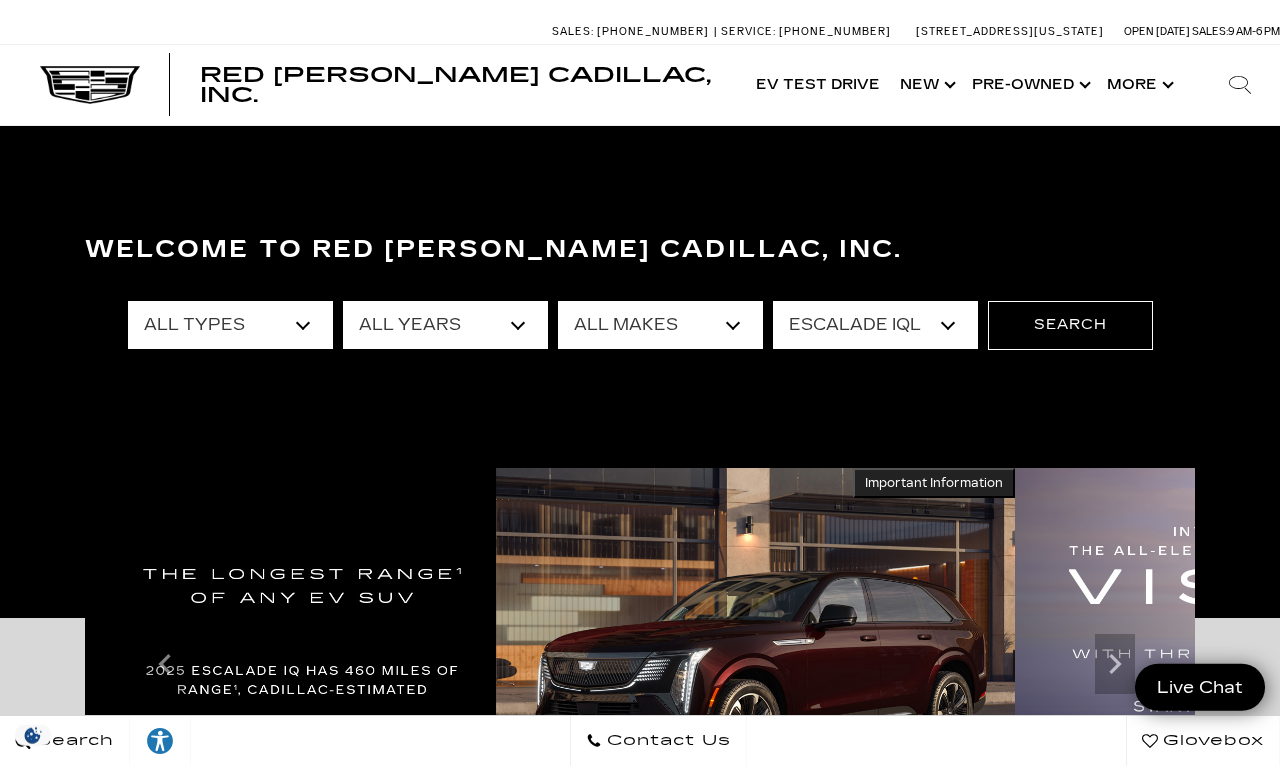 select on "VISTIQ" 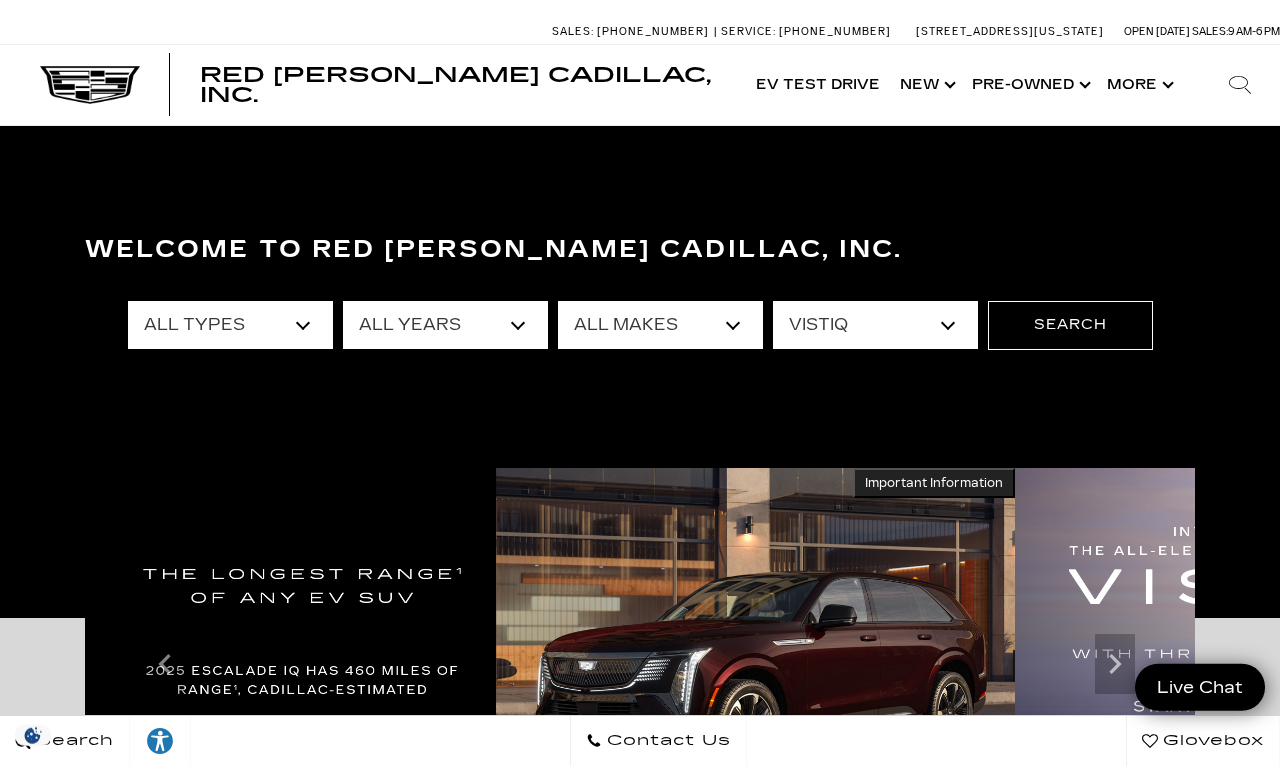 click on "Search" at bounding box center [1070, 325] 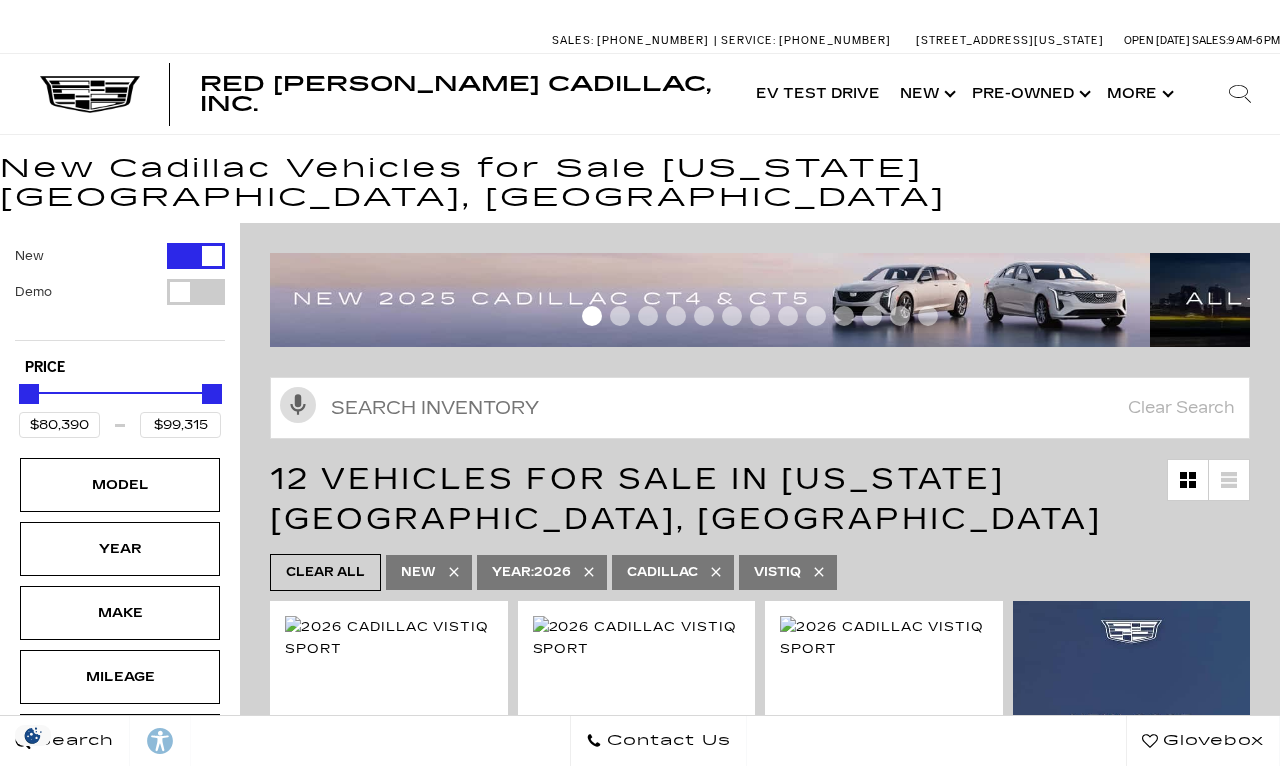 scroll, scrollTop: 9, scrollLeft: 0, axis: vertical 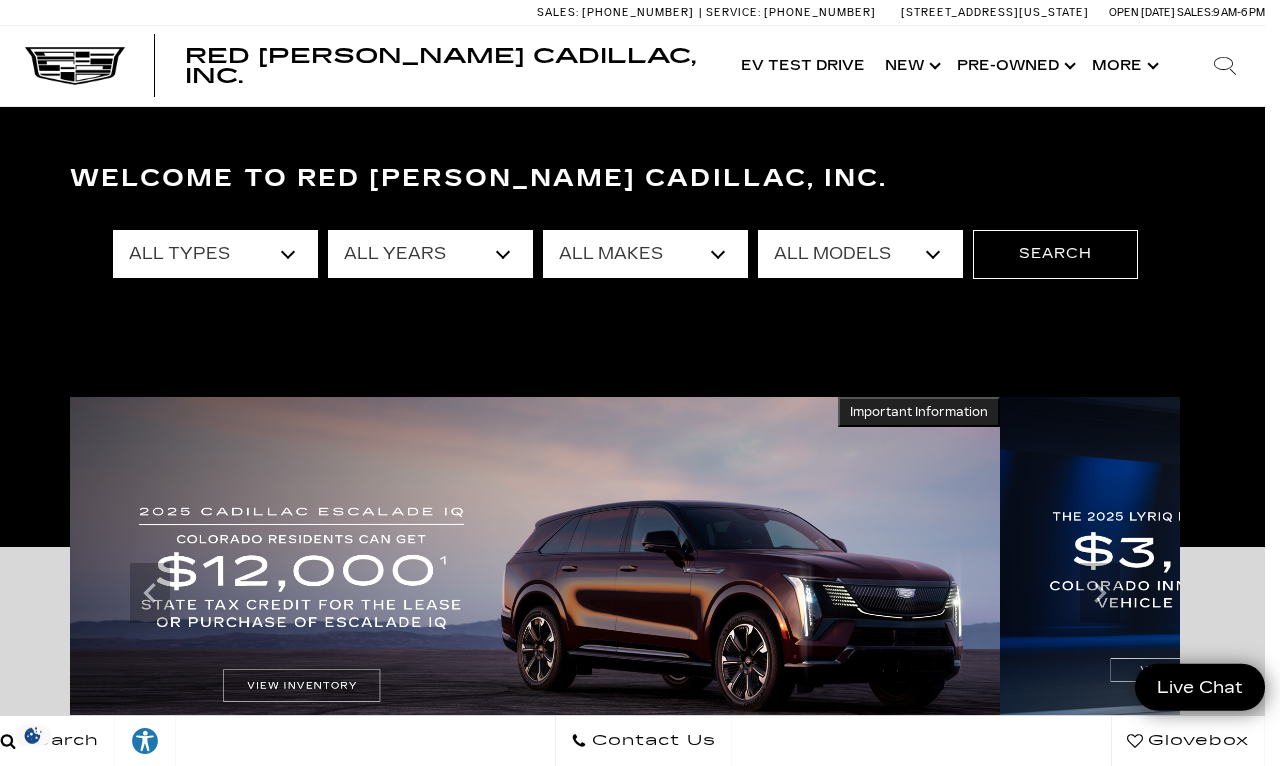 click on "All Models 1500 300 A6 Accord Sdn CT4 CT5 Escalade Escalade ESV ESCALADE IQ ESCALADE IQL Escape F-150 Grand Cherokee LYRIQ MKX OPTIQ Q5 R1S RAV4 Sierra 1500 Tahoe Tiguan VISTIQ Wrangler Unlimited XC90 XT4 XT5 XT6 Yukon" at bounding box center [860, 254] 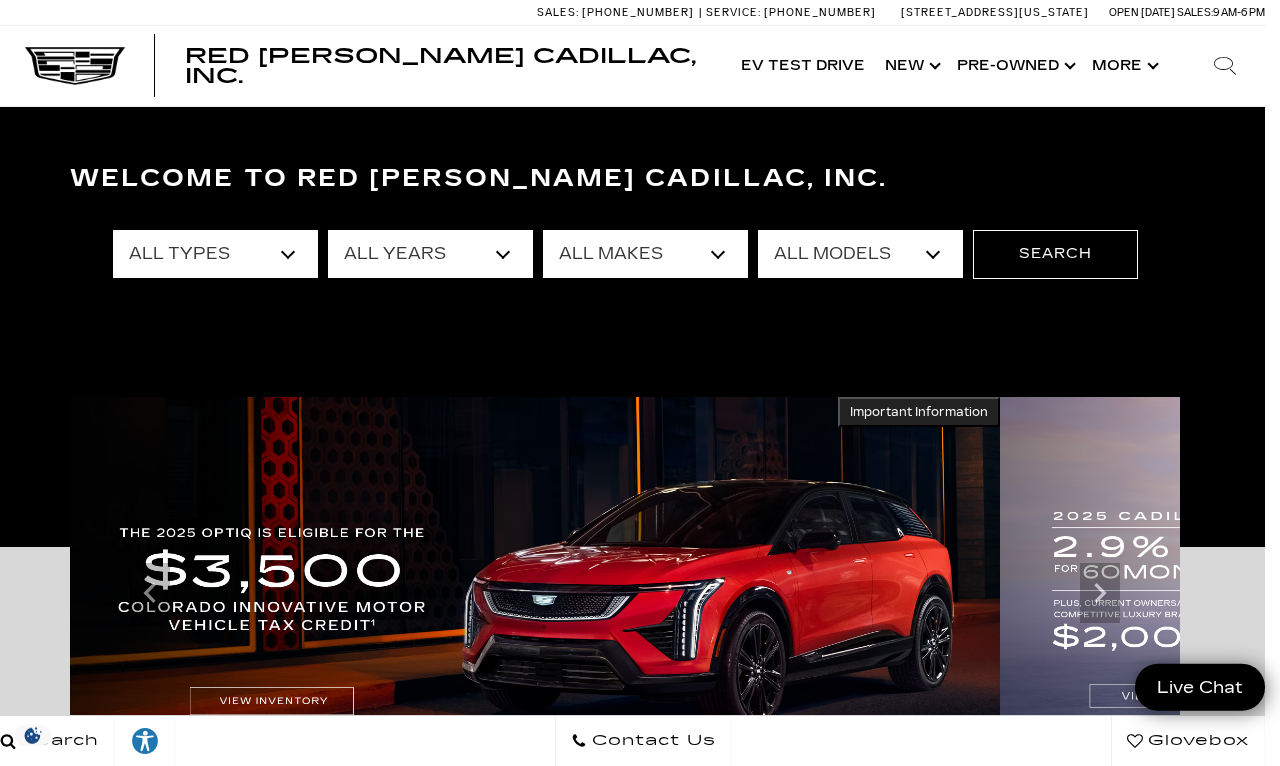 select on "XT6" 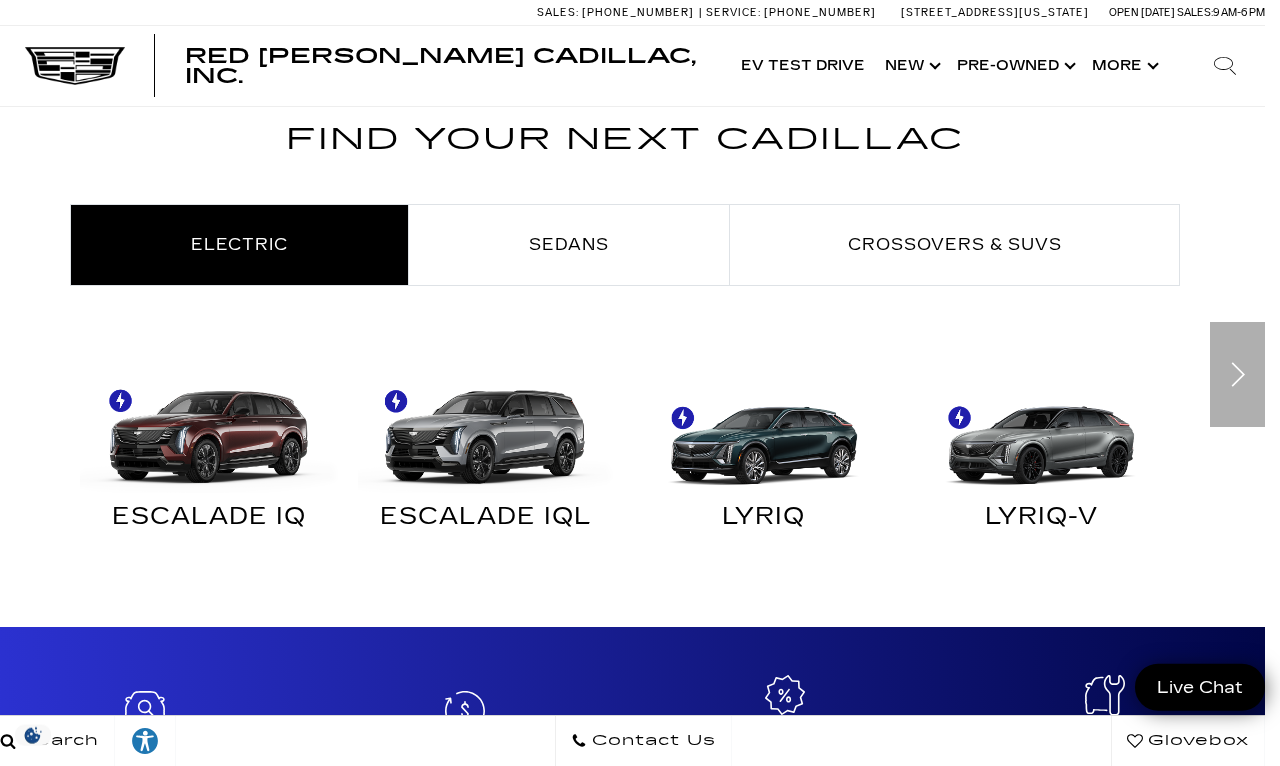 scroll, scrollTop: 1005, scrollLeft: 15, axis: both 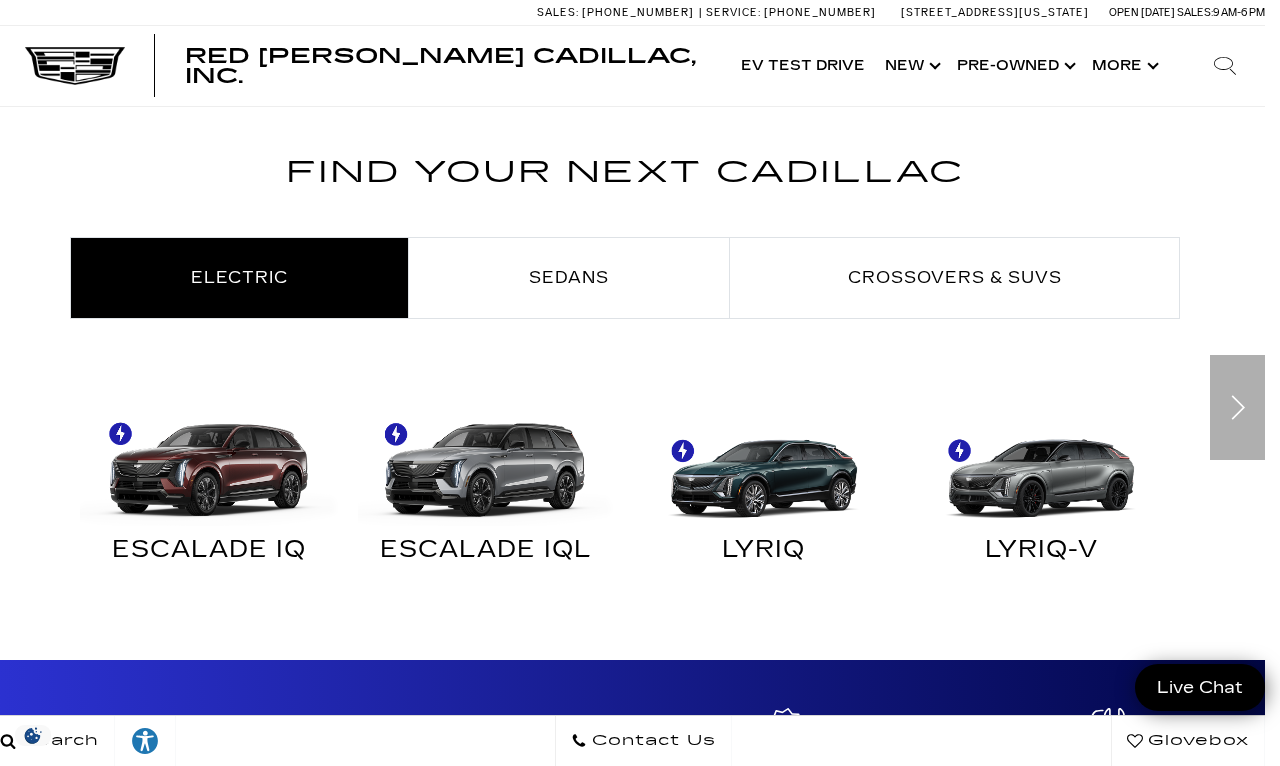 click at bounding box center (1042, 461) 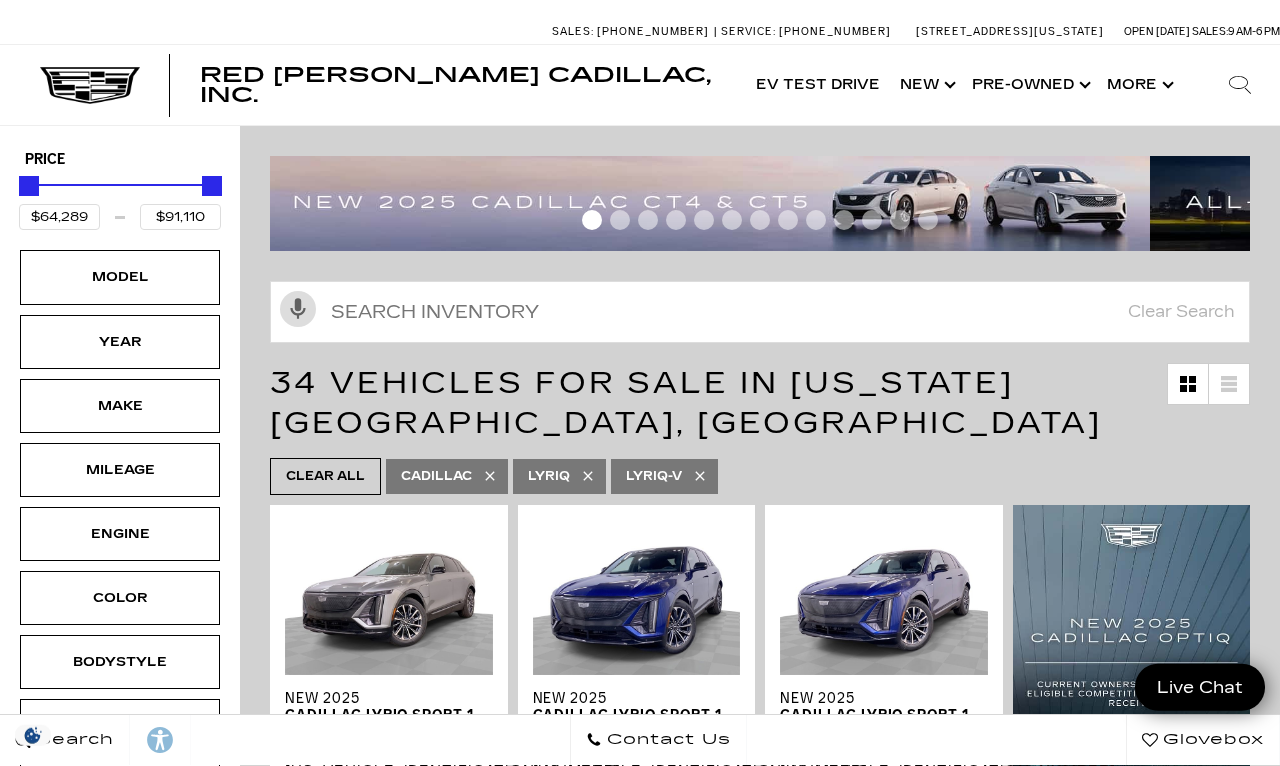 scroll, scrollTop: 10, scrollLeft: 0, axis: vertical 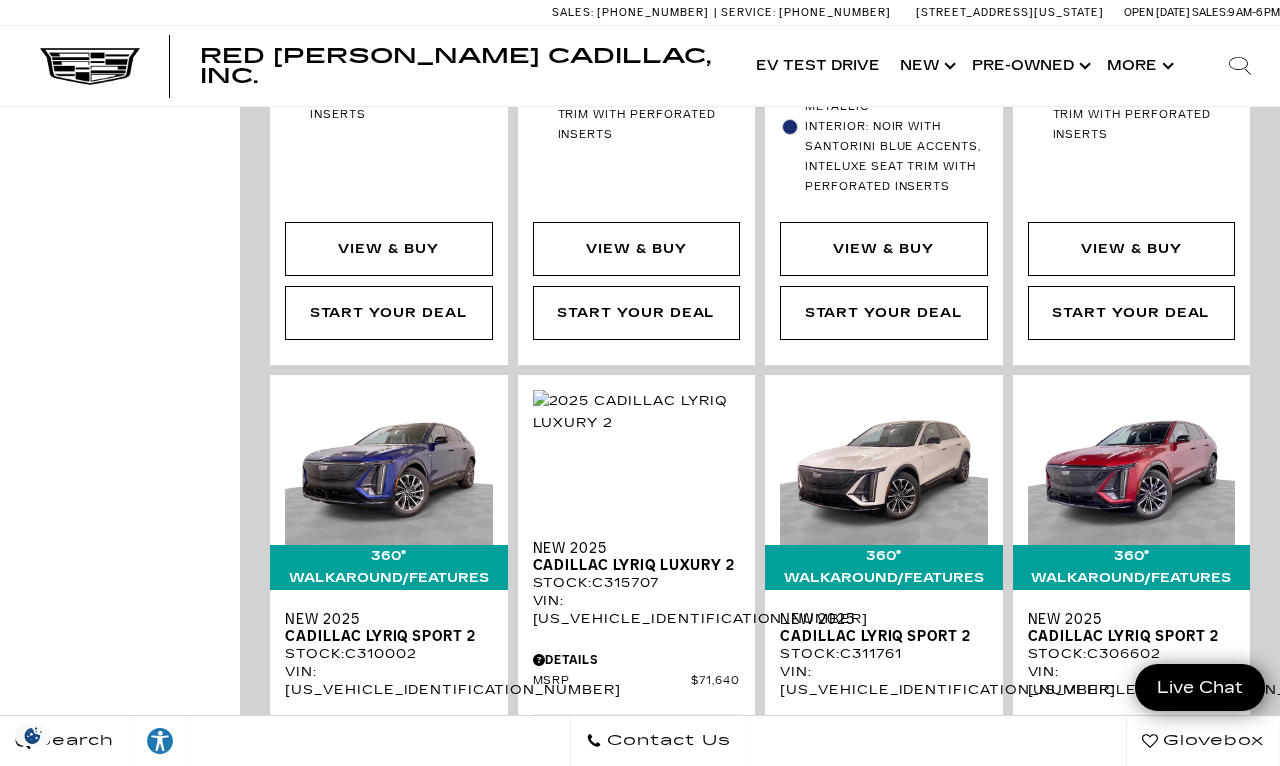 click on "View & Buy" at bounding box center (883, 249) 